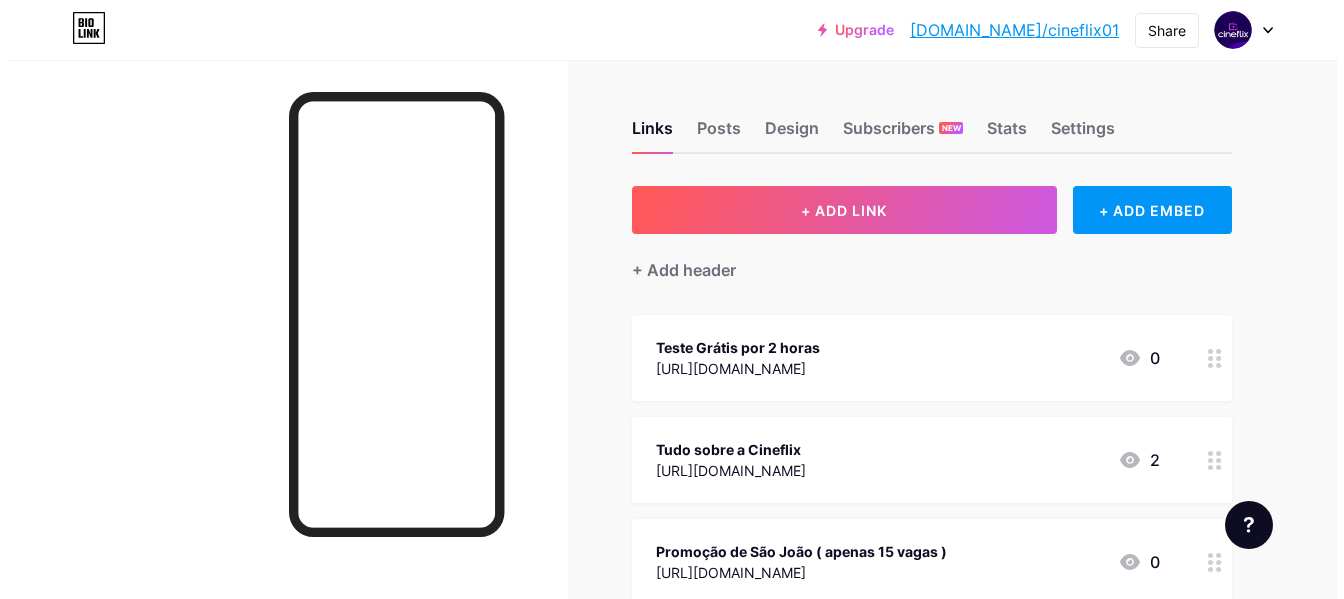 scroll, scrollTop: 0, scrollLeft: 0, axis: both 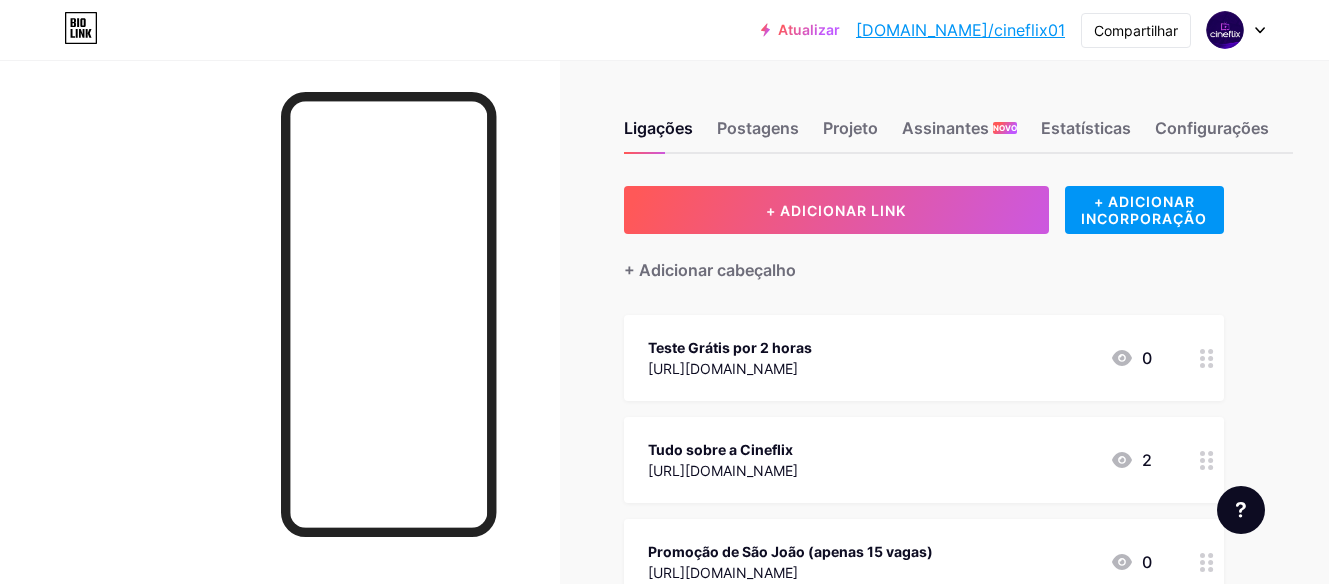 click on "[URL][DOMAIN_NAME]" at bounding box center (723, 368) 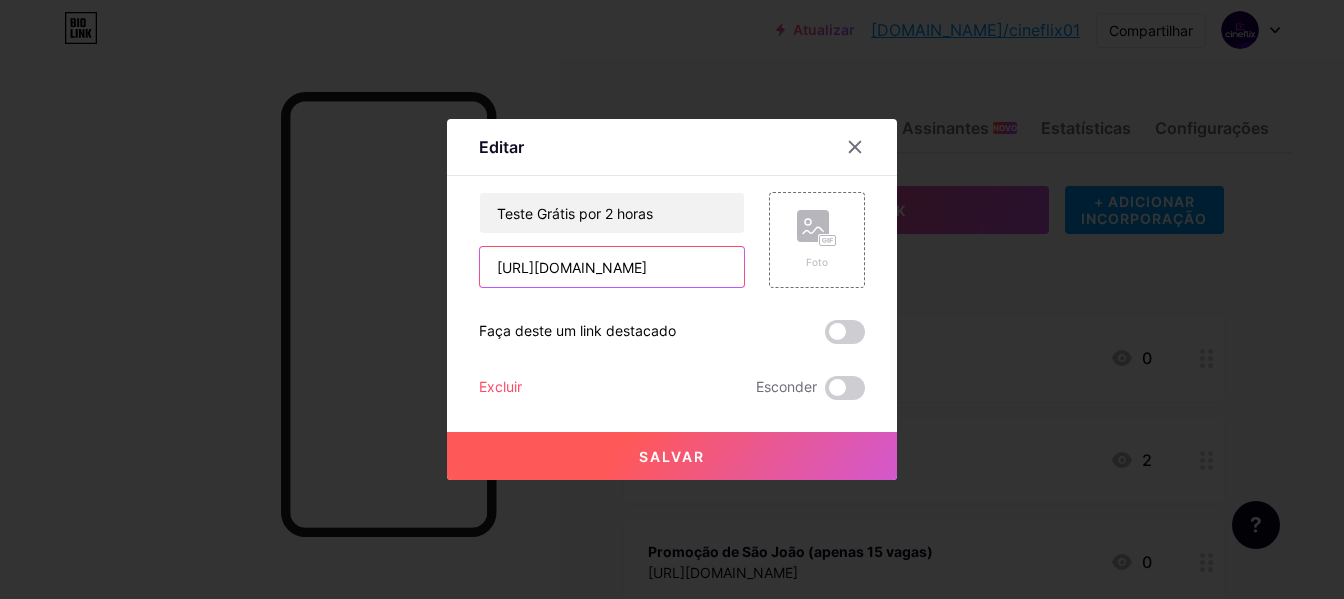 scroll, scrollTop: 0, scrollLeft: 0, axis: both 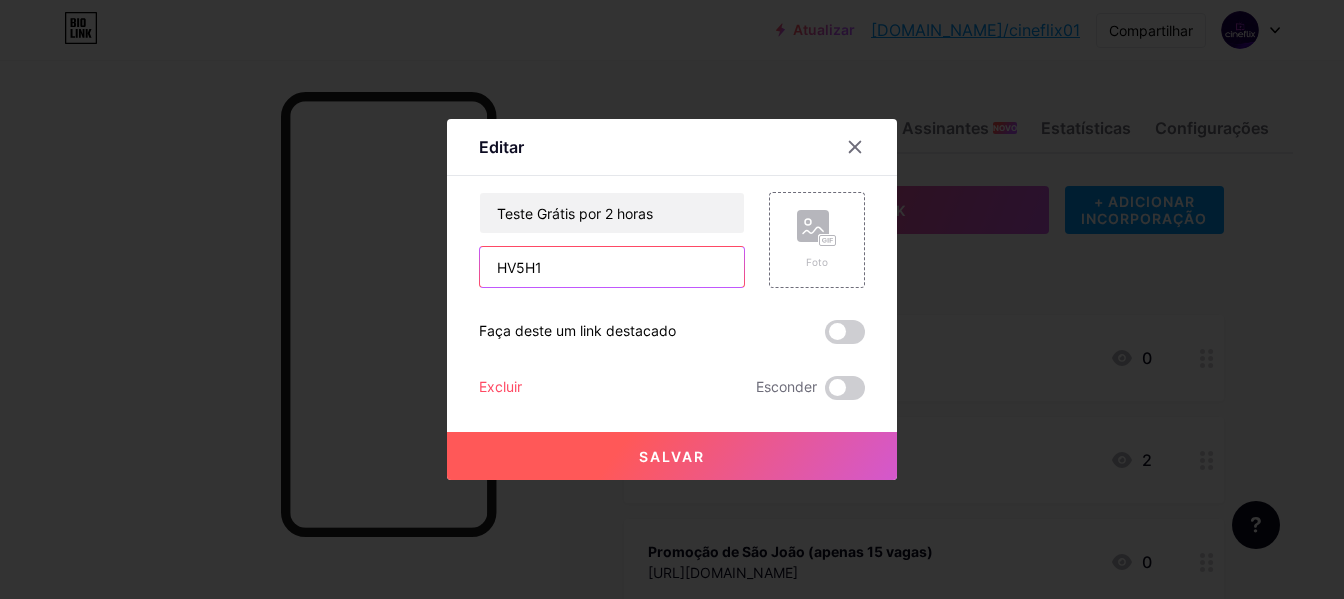 click on "HV5H1" at bounding box center [612, 267] 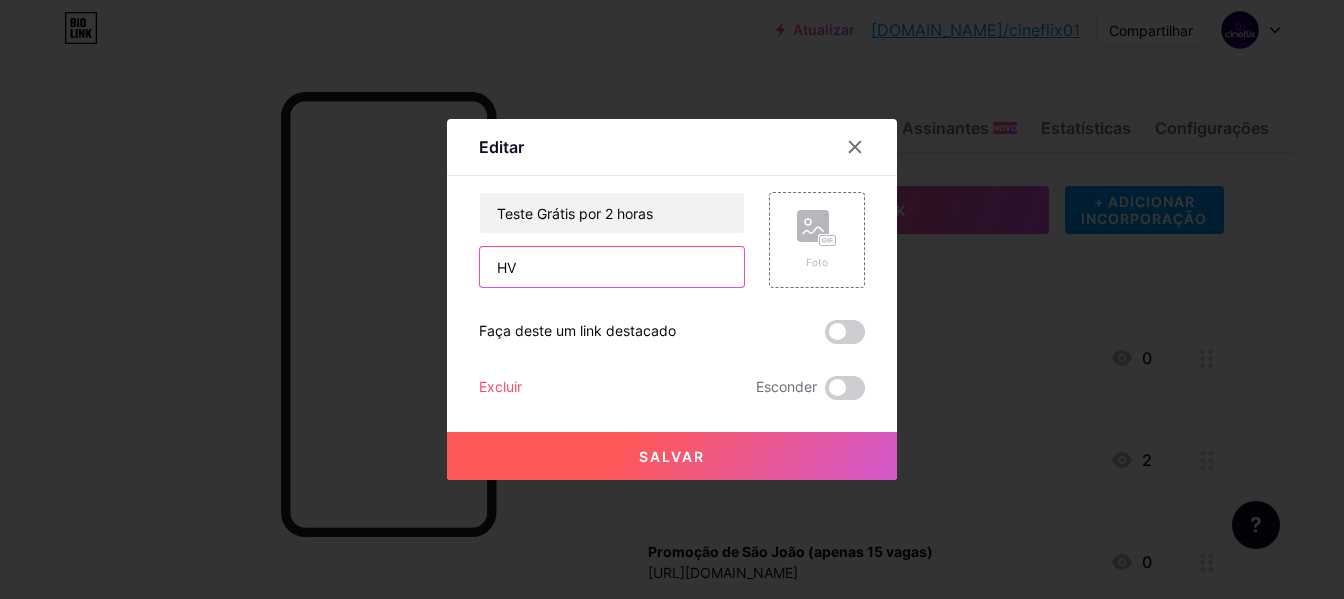 type on "H" 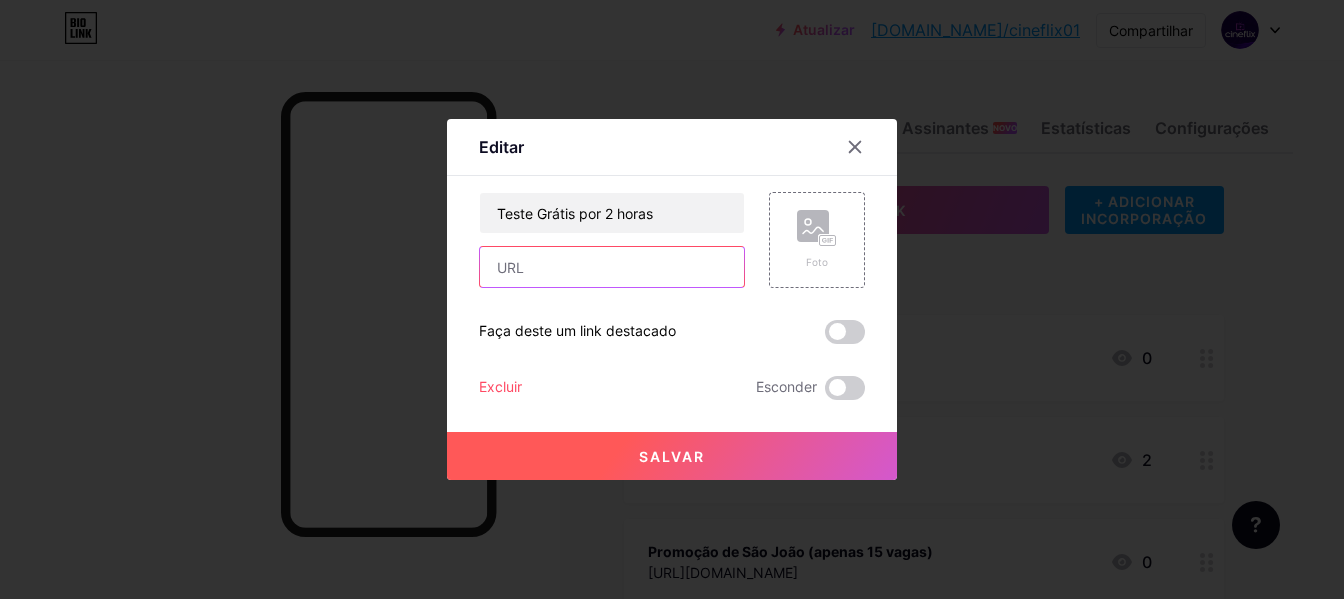 paste on "[URL][DOMAIN_NAME]" 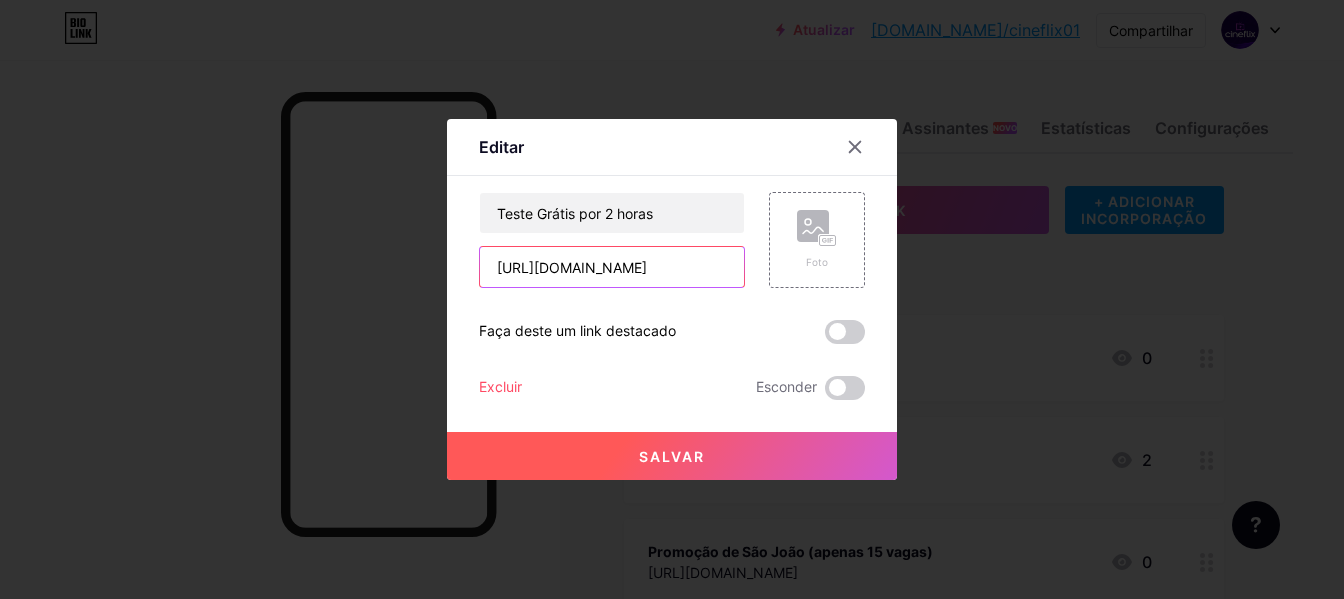 scroll, scrollTop: 0, scrollLeft: 56, axis: horizontal 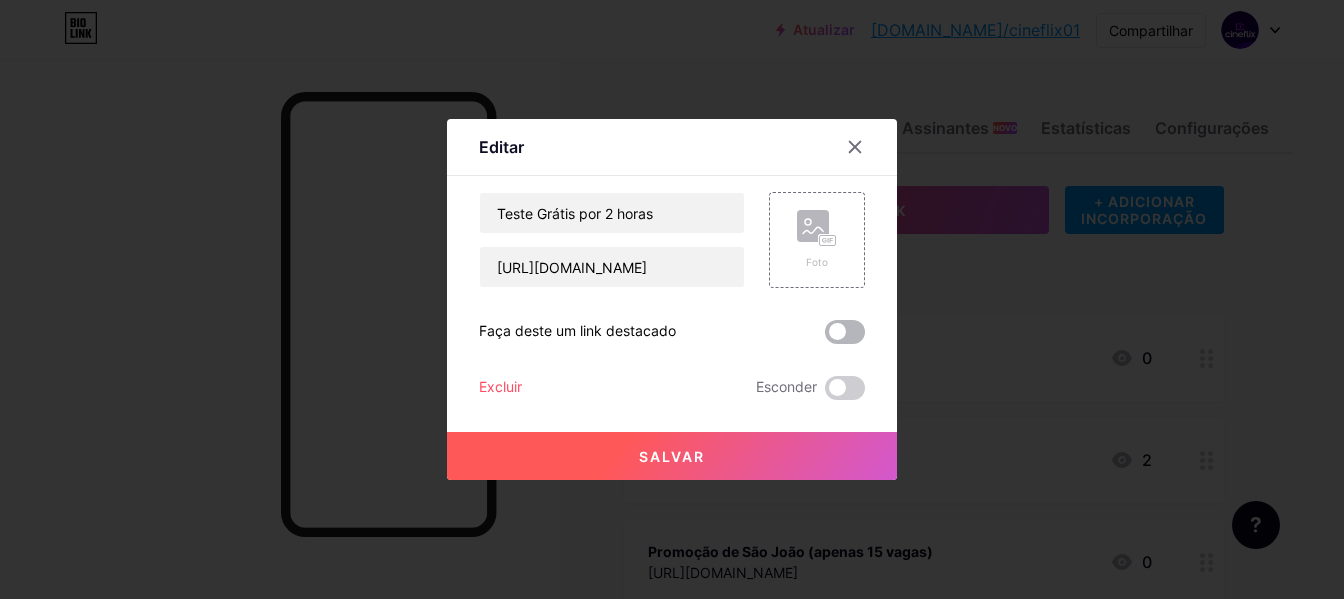 click at bounding box center (845, 332) 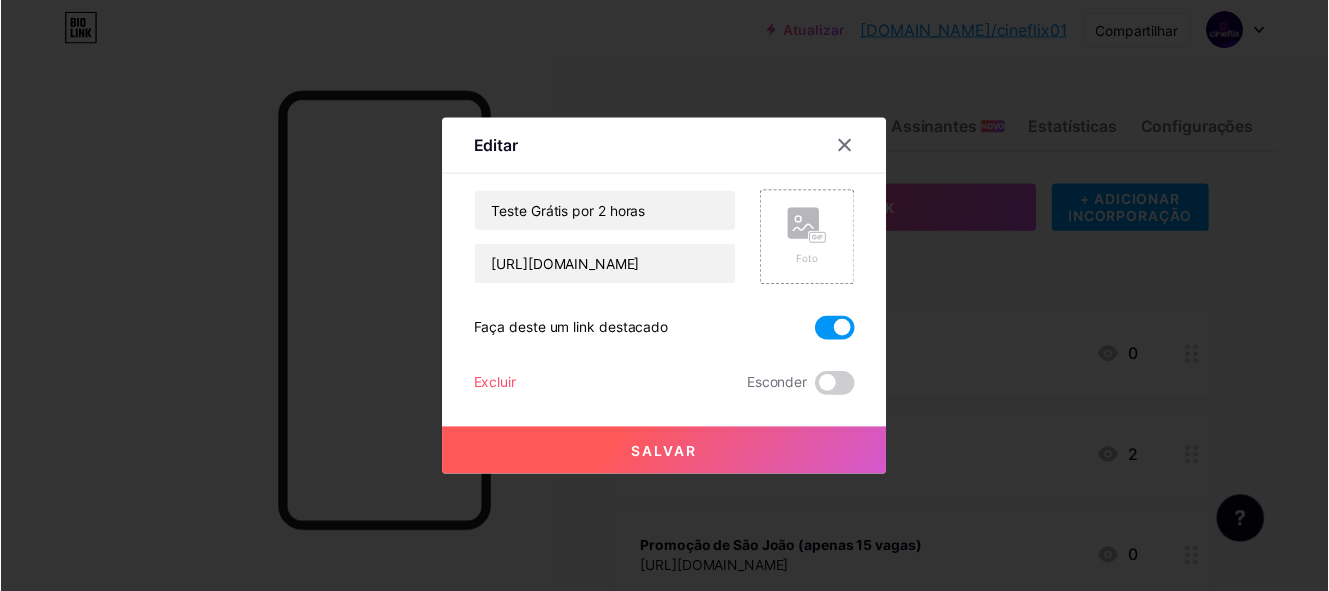 scroll, scrollTop: 0, scrollLeft: 0, axis: both 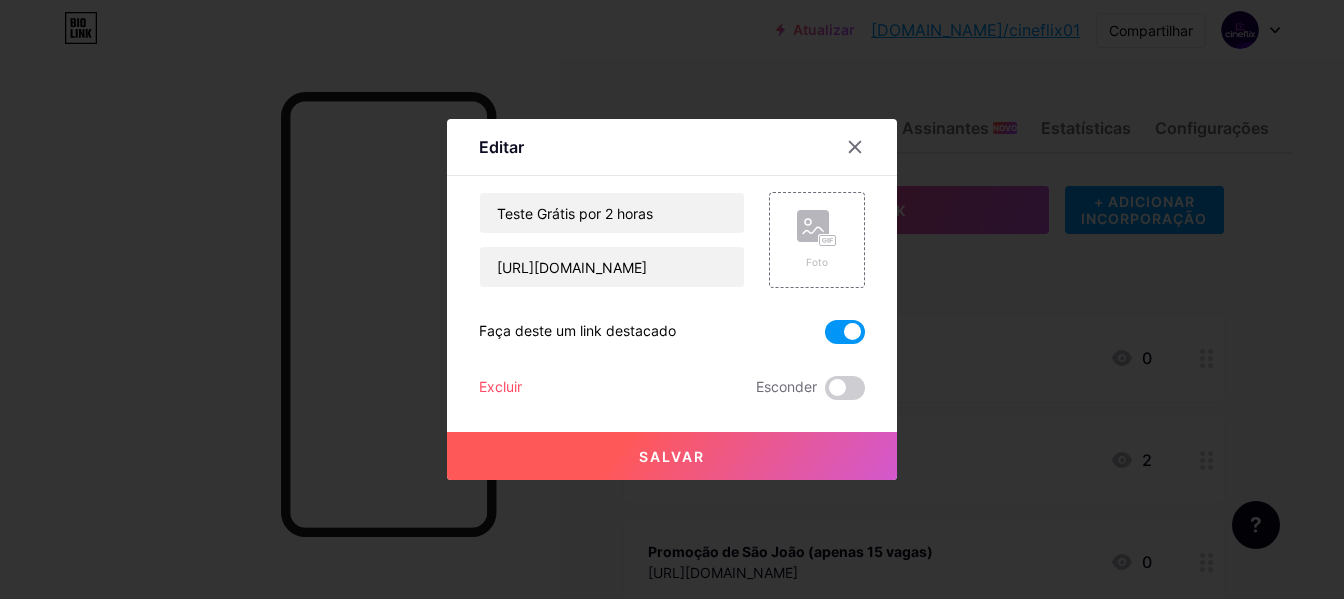 click at bounding box center (845, 332) 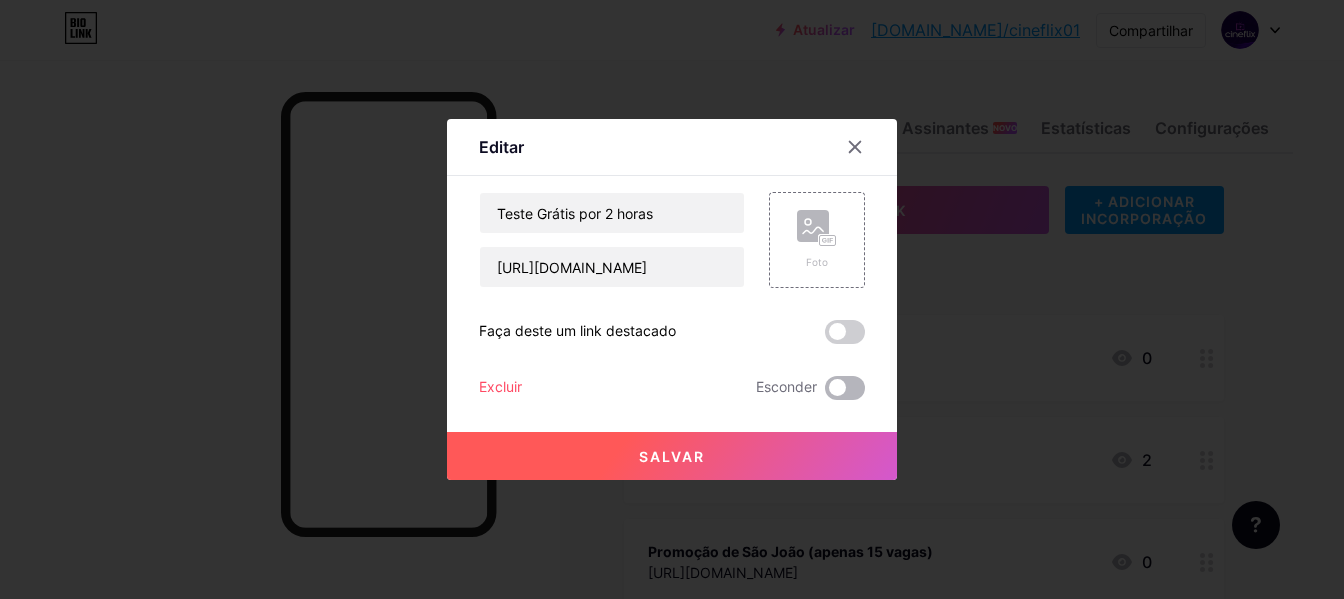 click at bounding box center (845, 388) 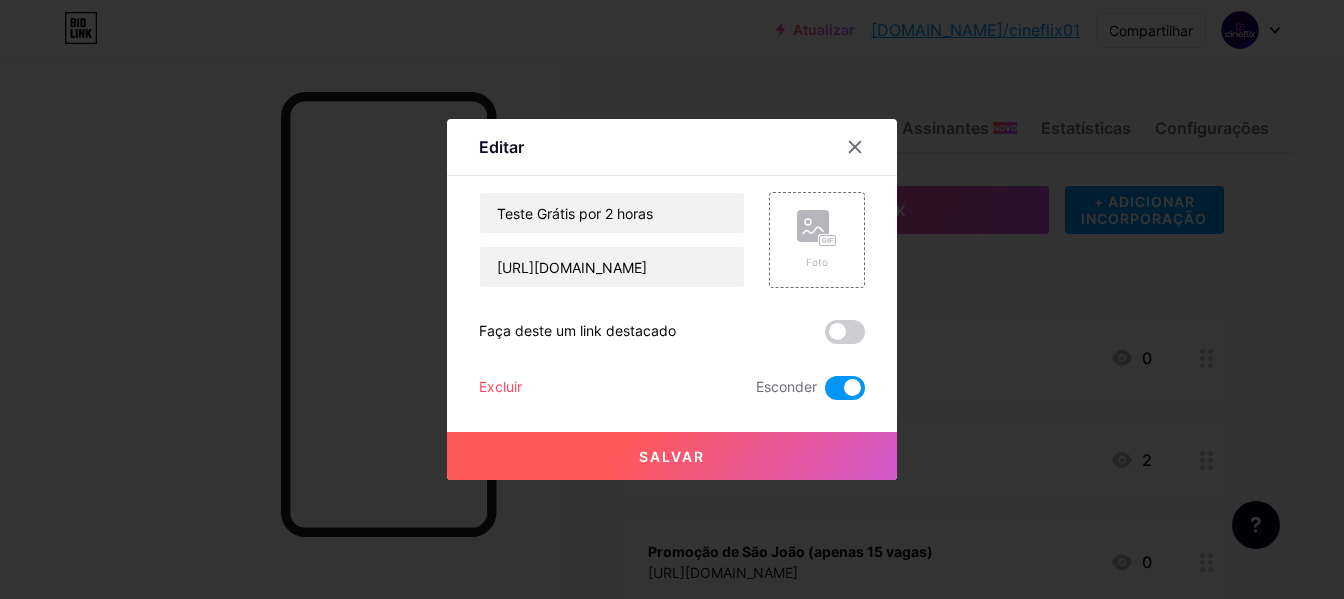click at bounding box center (845, 388) 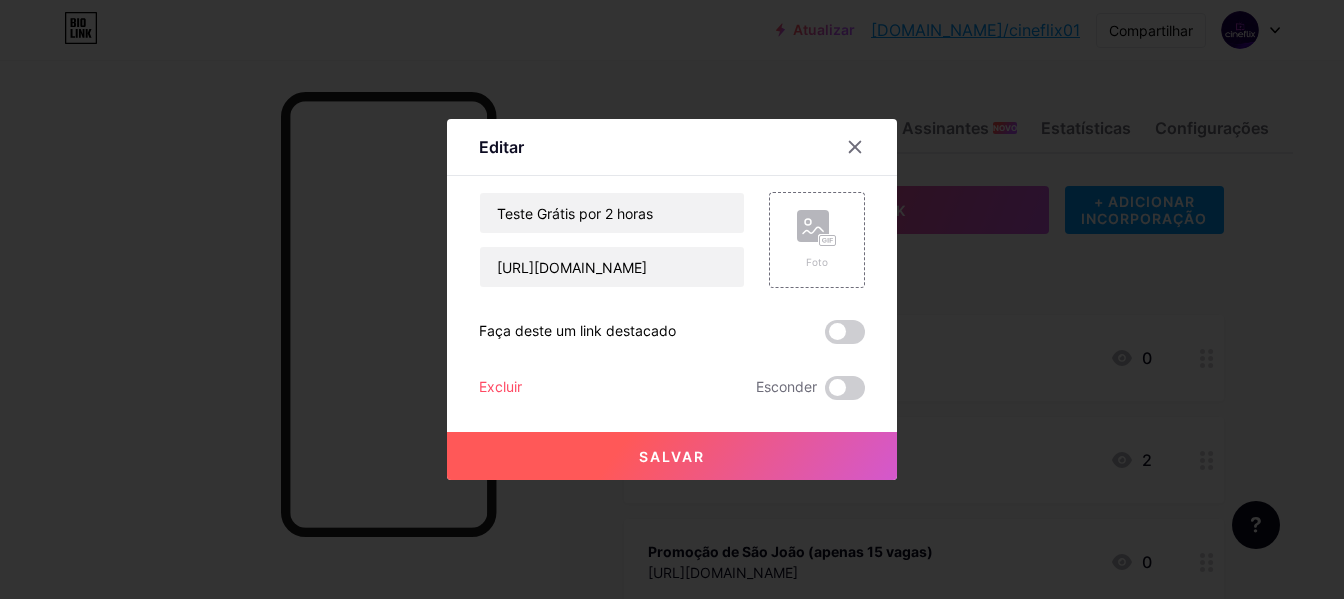 click on "Salvar" at bounding box center [672, 456] 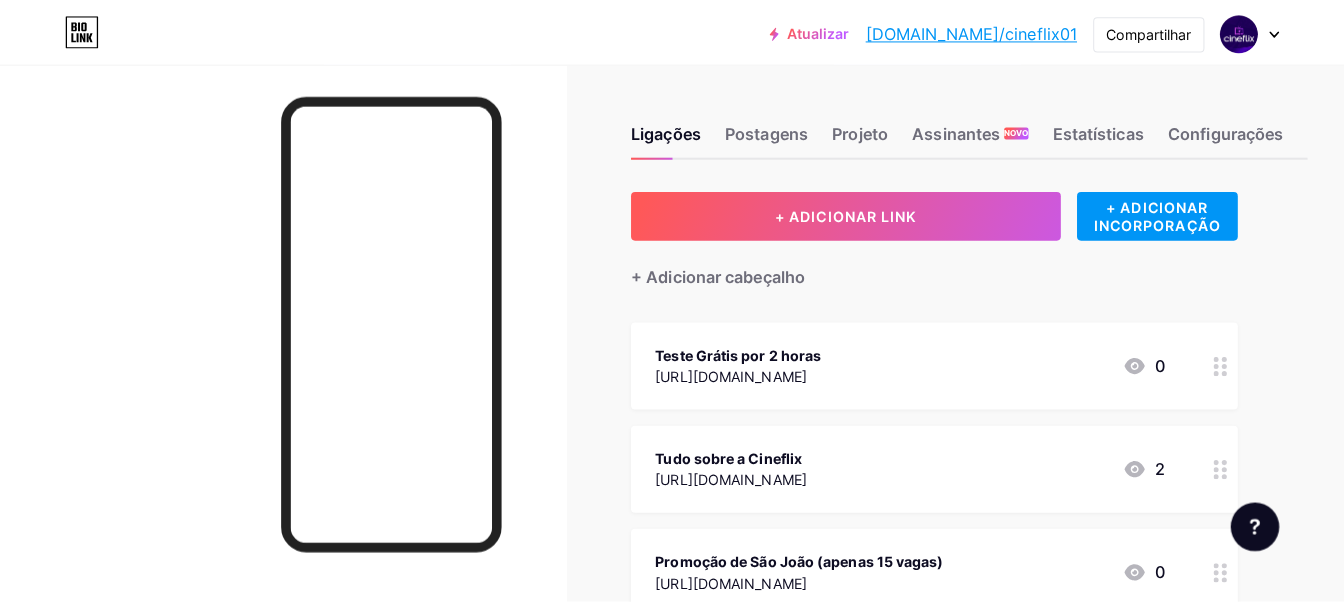 scroll, scrollTop: 100, scrollLeft: 0, axis: vertical 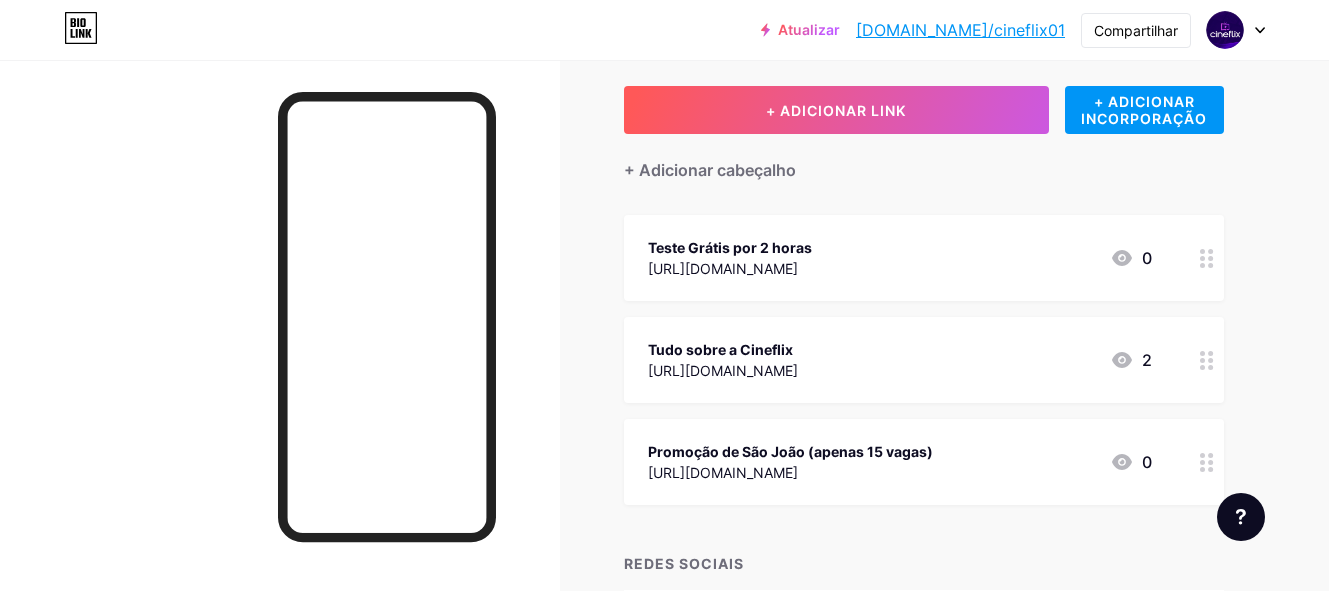 click on "Promoção de São João (apenas 15 vagas)
[URL][DOMAIN_NAME]
0" at bounding box center (924, 462) 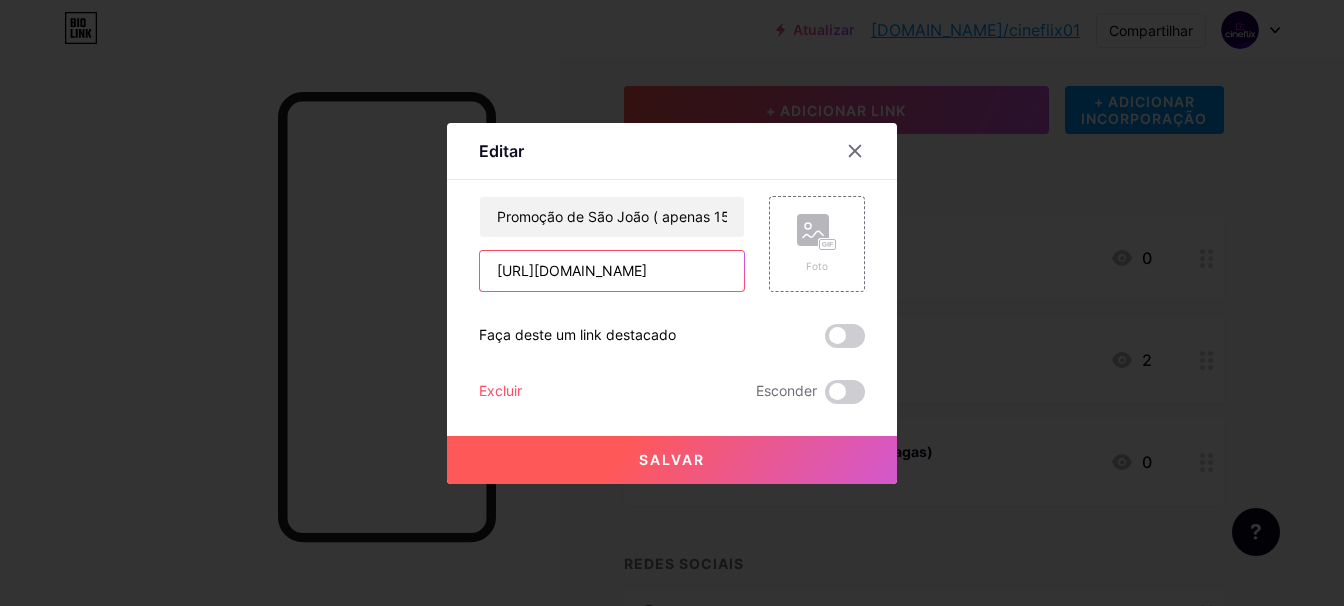scroll, scrollTop: 0, scrollLeft: 56, axis: horizontal 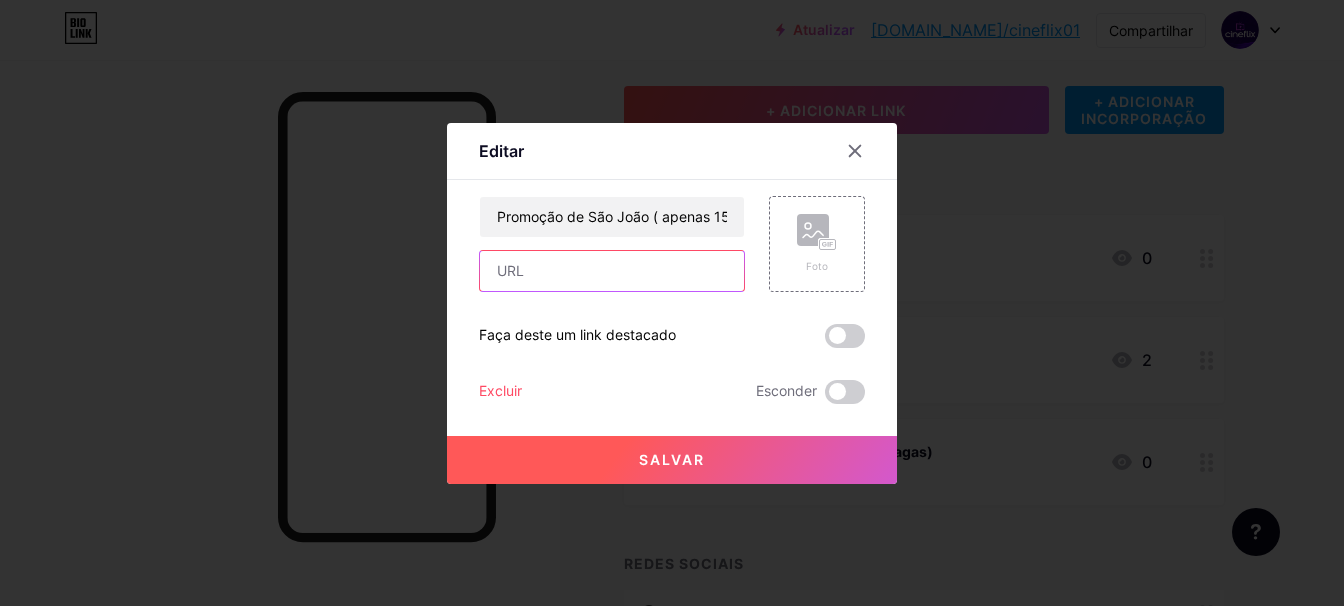 paste on "[URL][DOMAIN_NAME]" 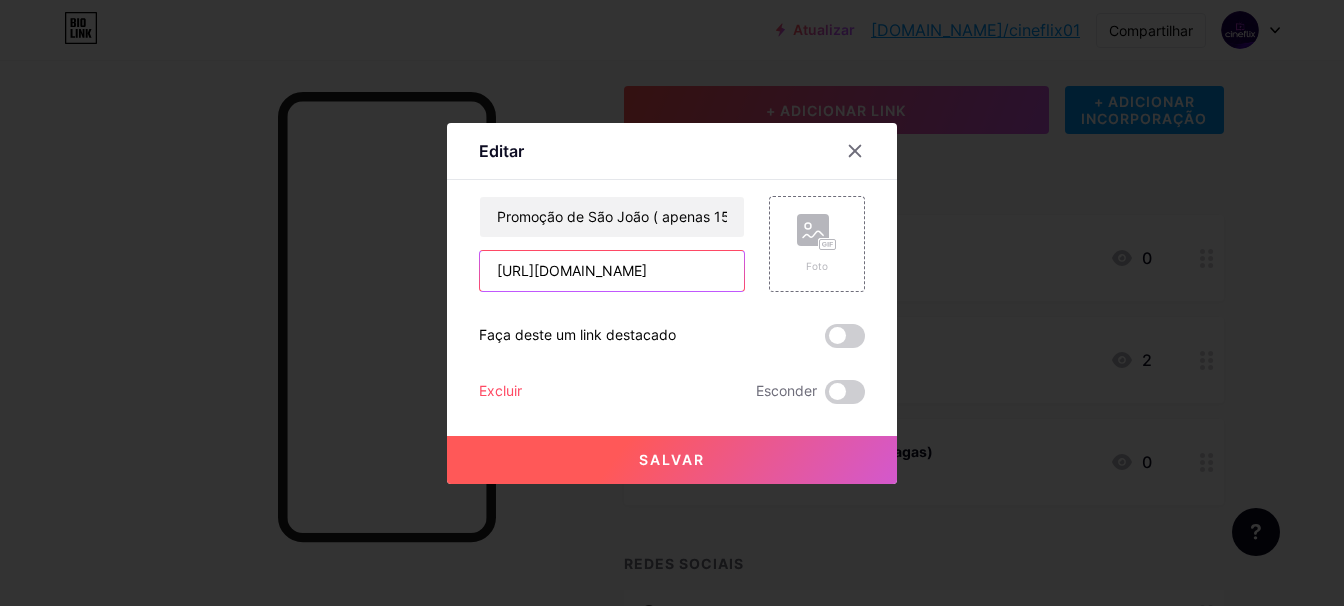 scroll, scrollTop: 0, scrollLeft: 56, axis: horizontal 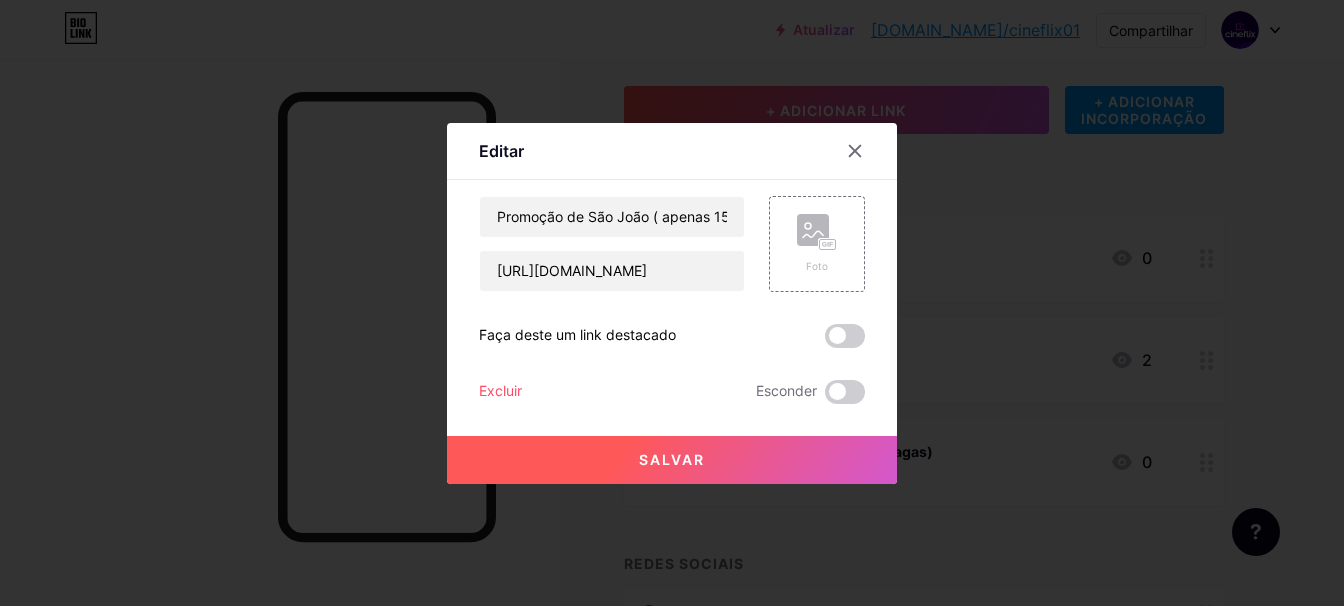 click on "Salvar" at bounding box center [672, 459] 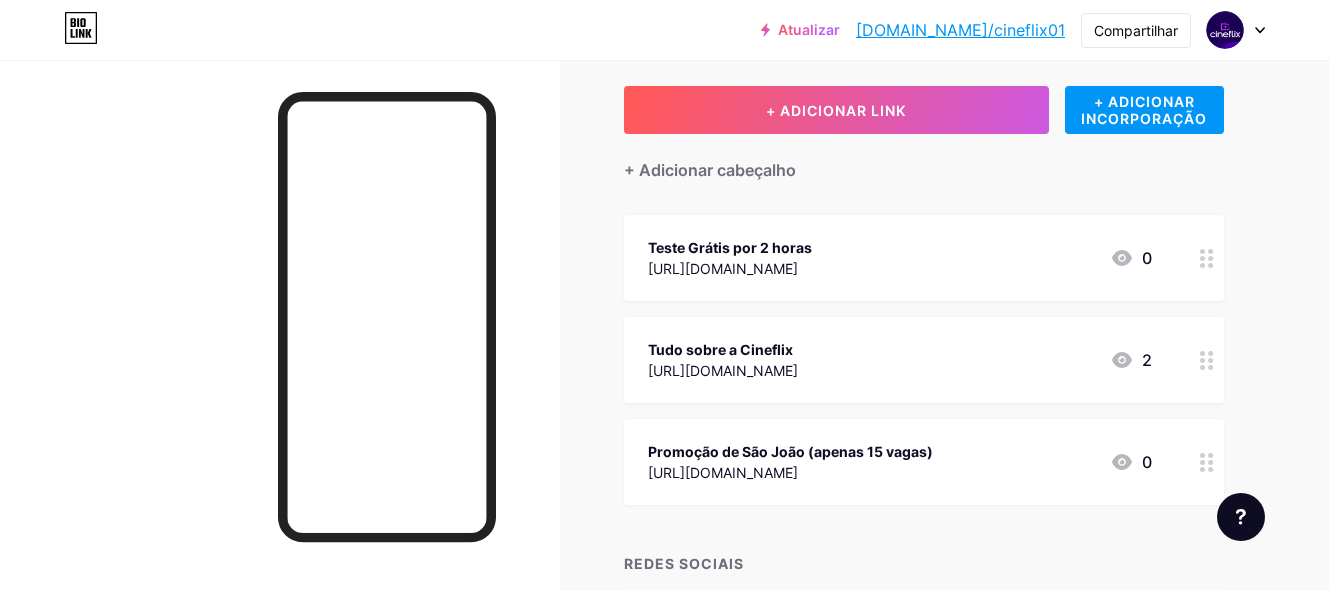 click on "Teste Grátis por 2 horas
[URL][DOMAIN_NAME]
0" at bounding box center (900, 258) 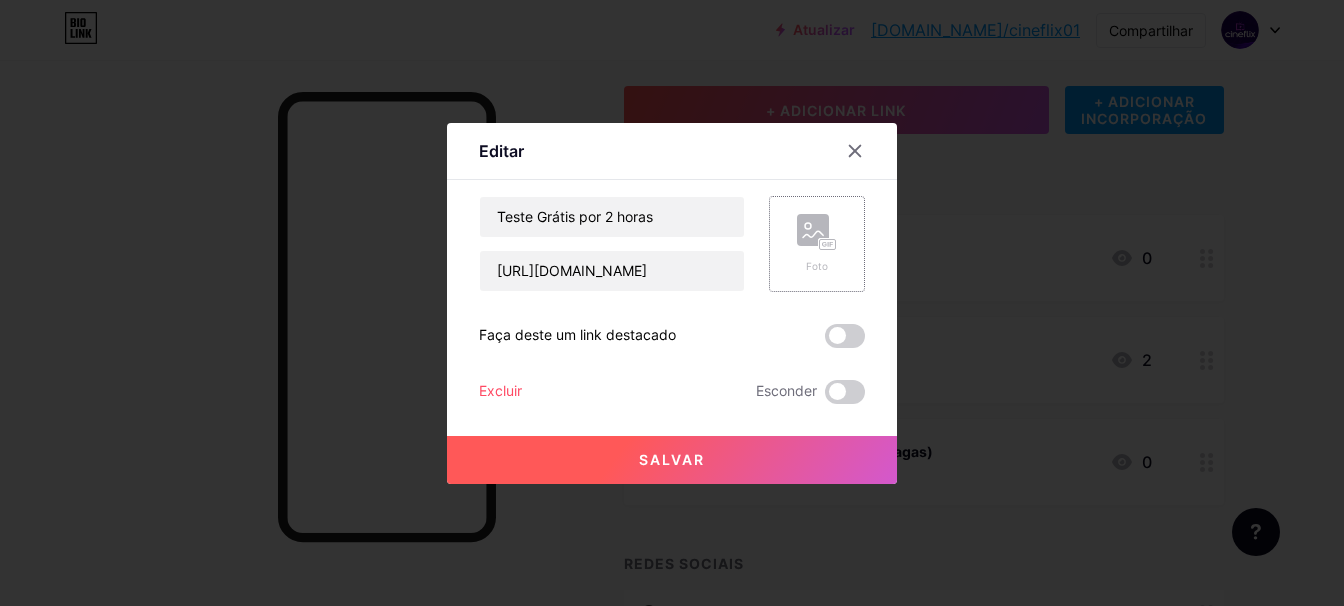 click 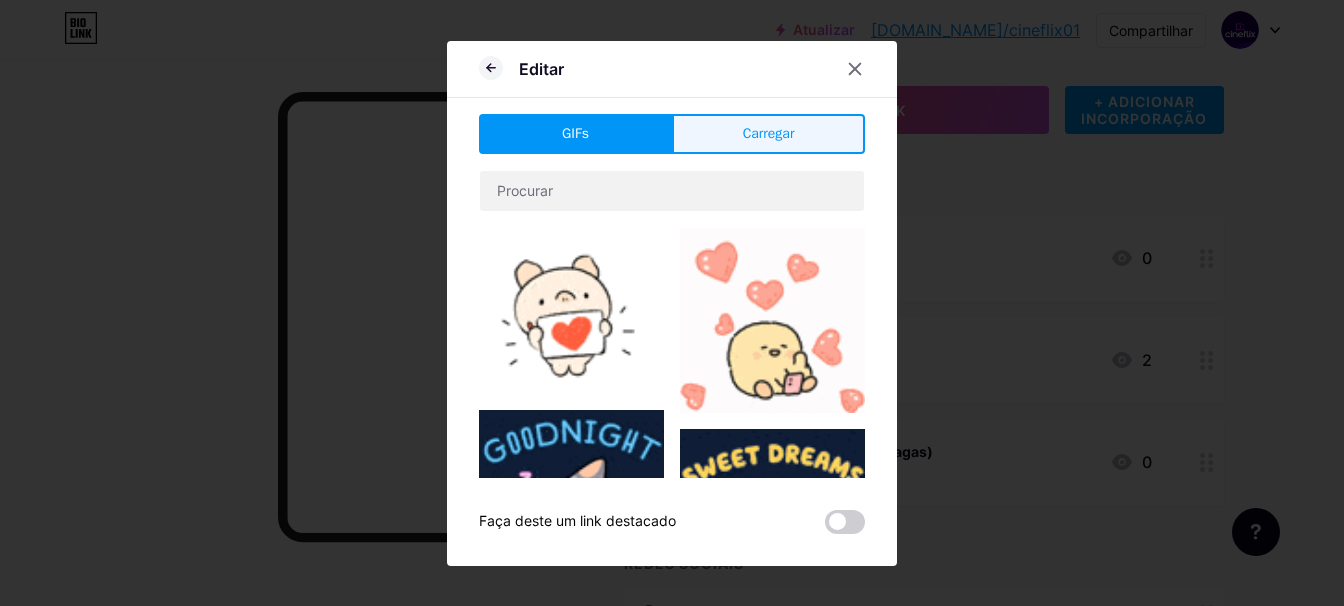 click on "Carregar" at bounding box center [769, 133] 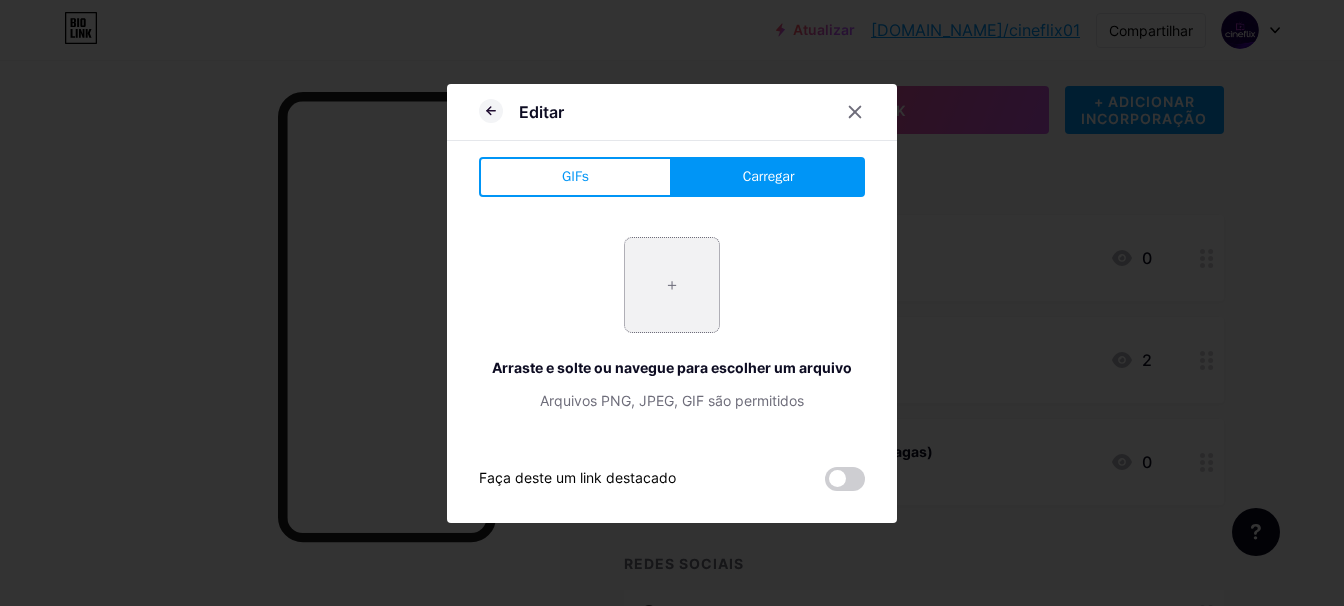 click at bounding box center [672, 285] 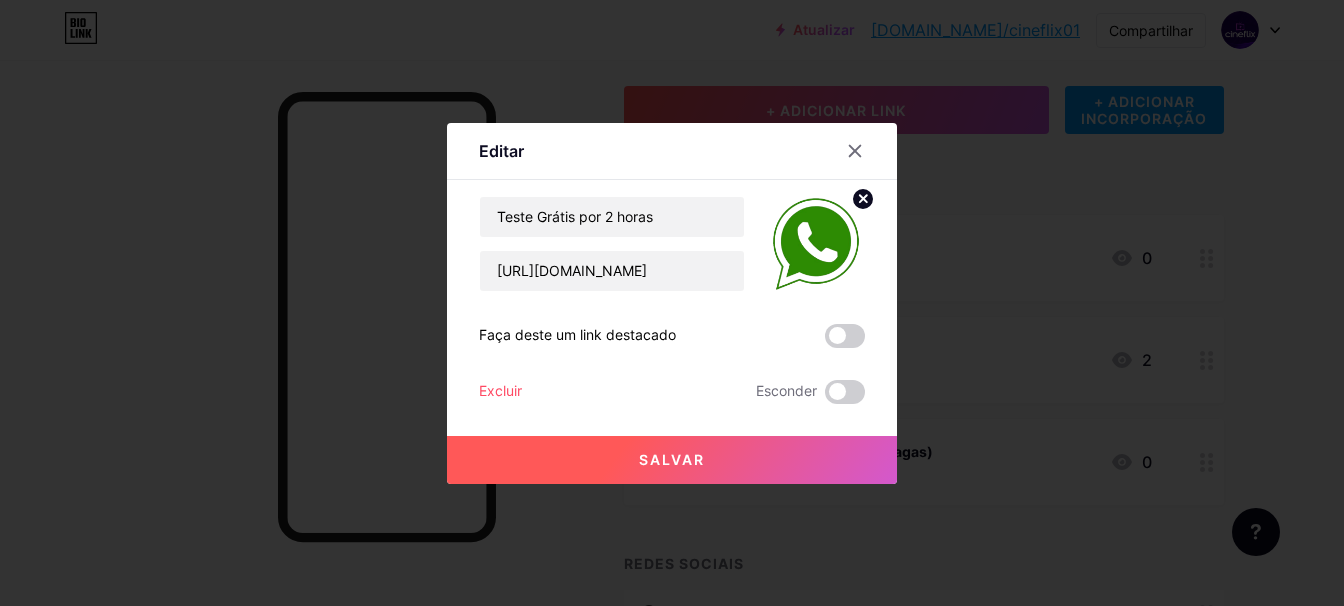 click on "Salvar" at bounding box center [672, 460] 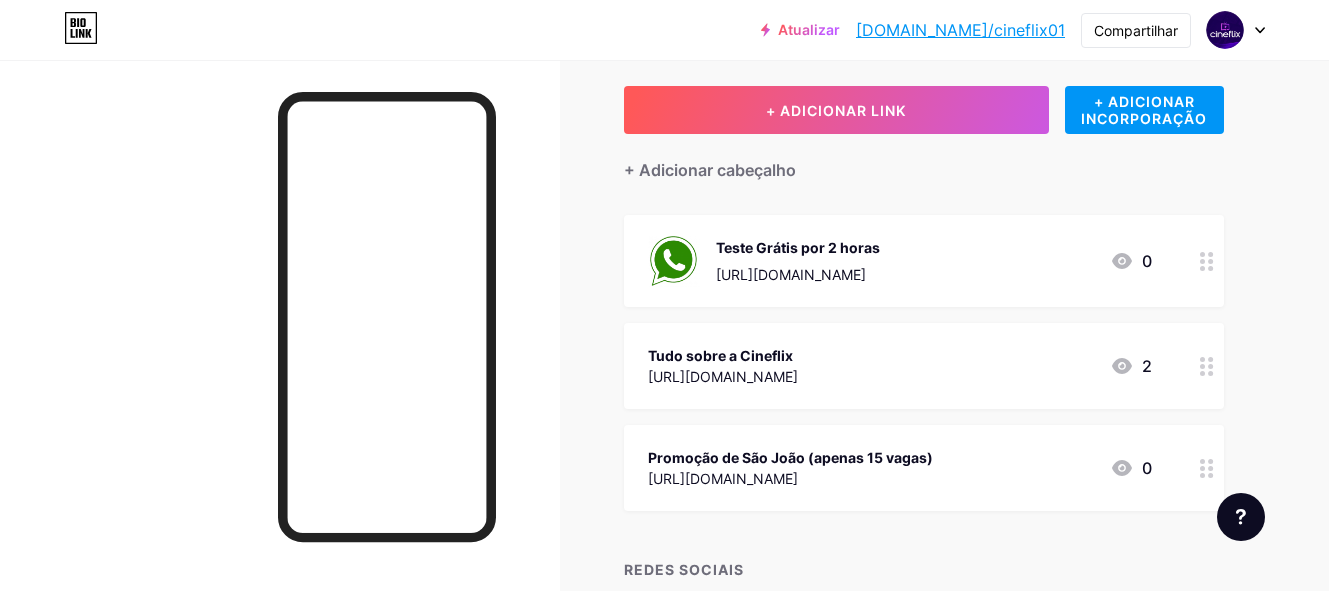 click on "[URL][DOMAIN_NAME]" at bounding box center (790, 478) 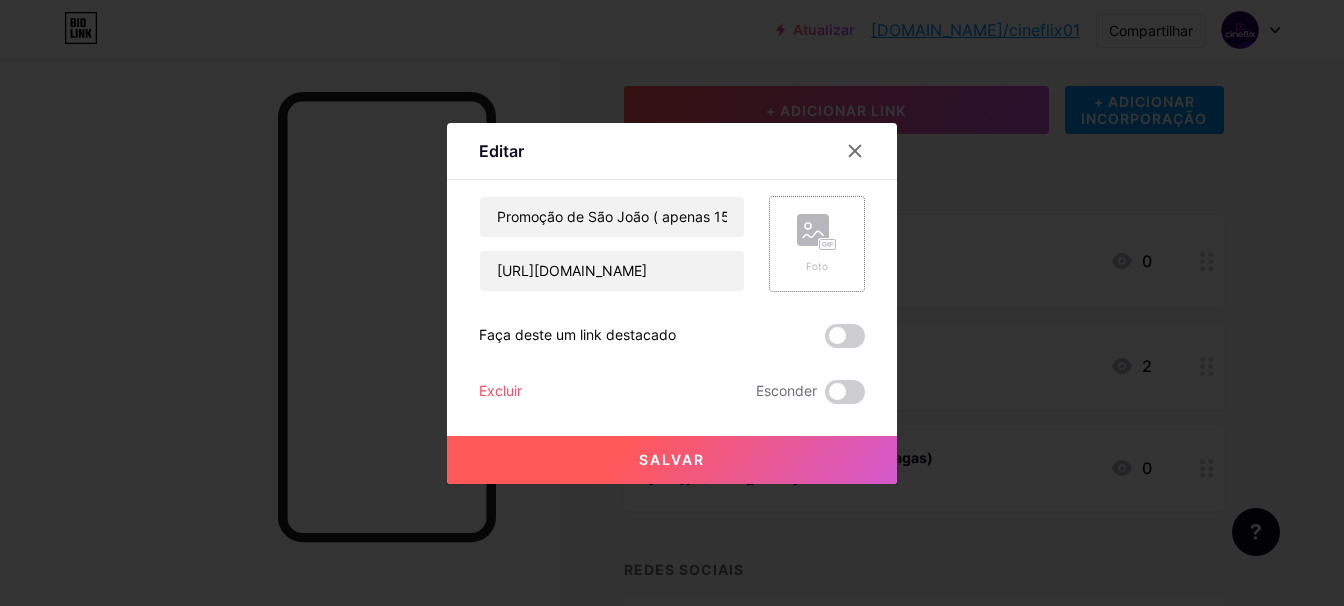 click on "Foto" at bounding box center (817, 266) 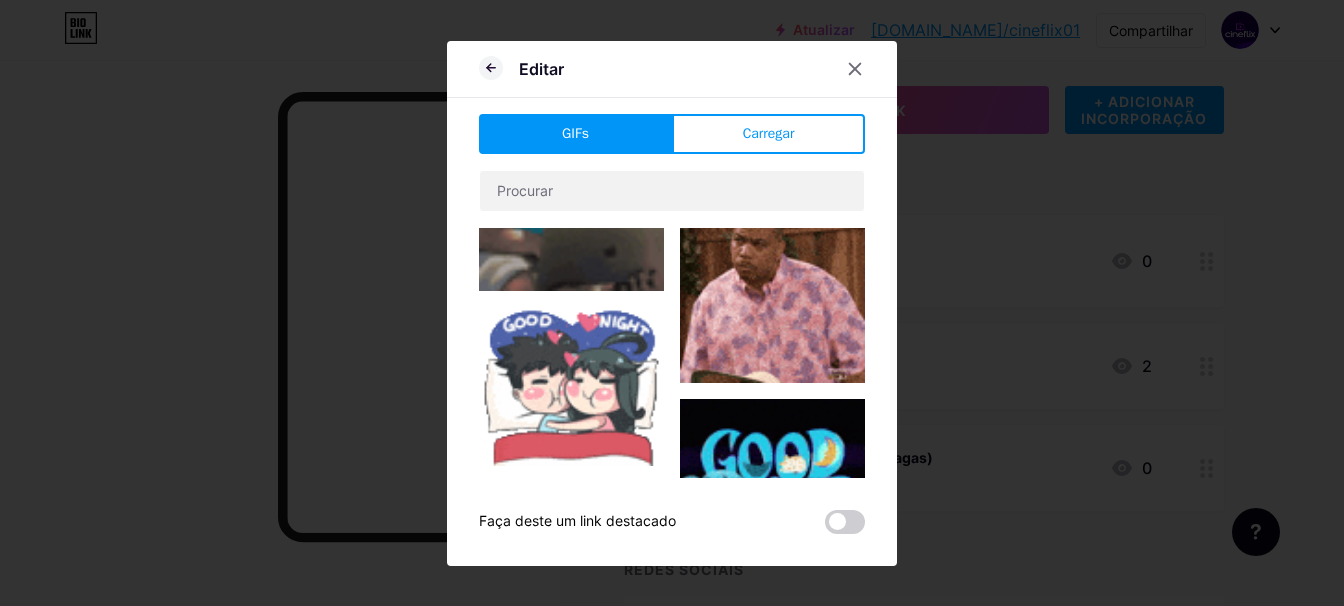 scroll, scrollTop: 1700, scrollLeft: 0, axis: vertical 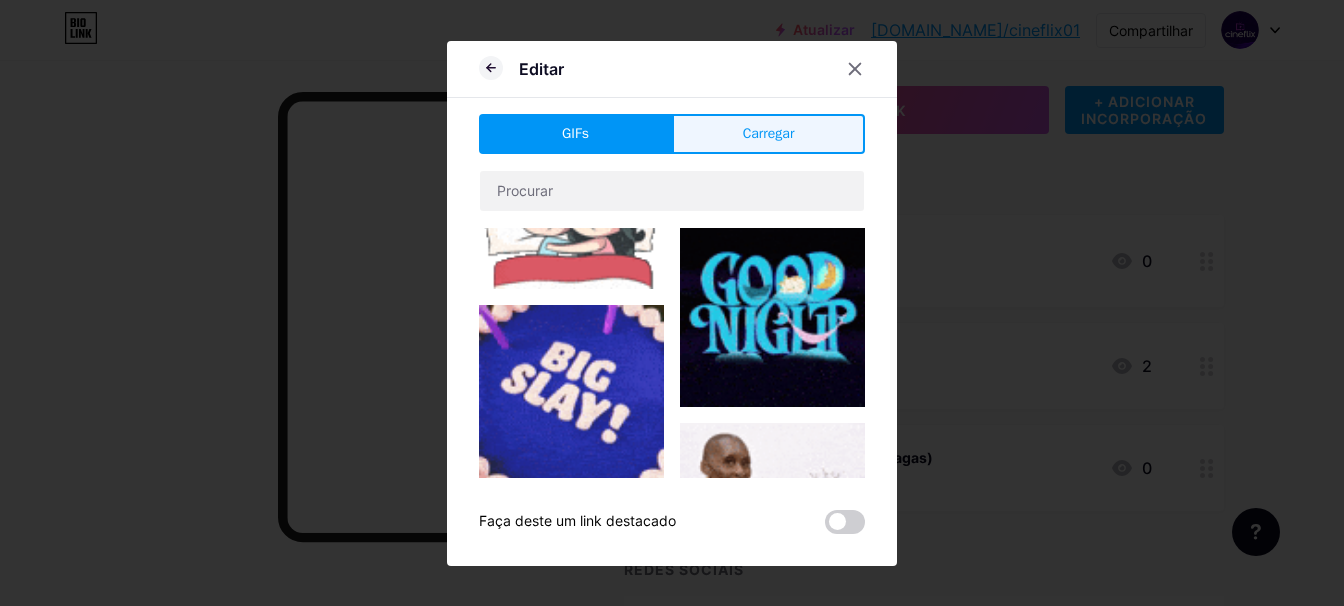 click on "Carregar" at bounding box center [768, 134] 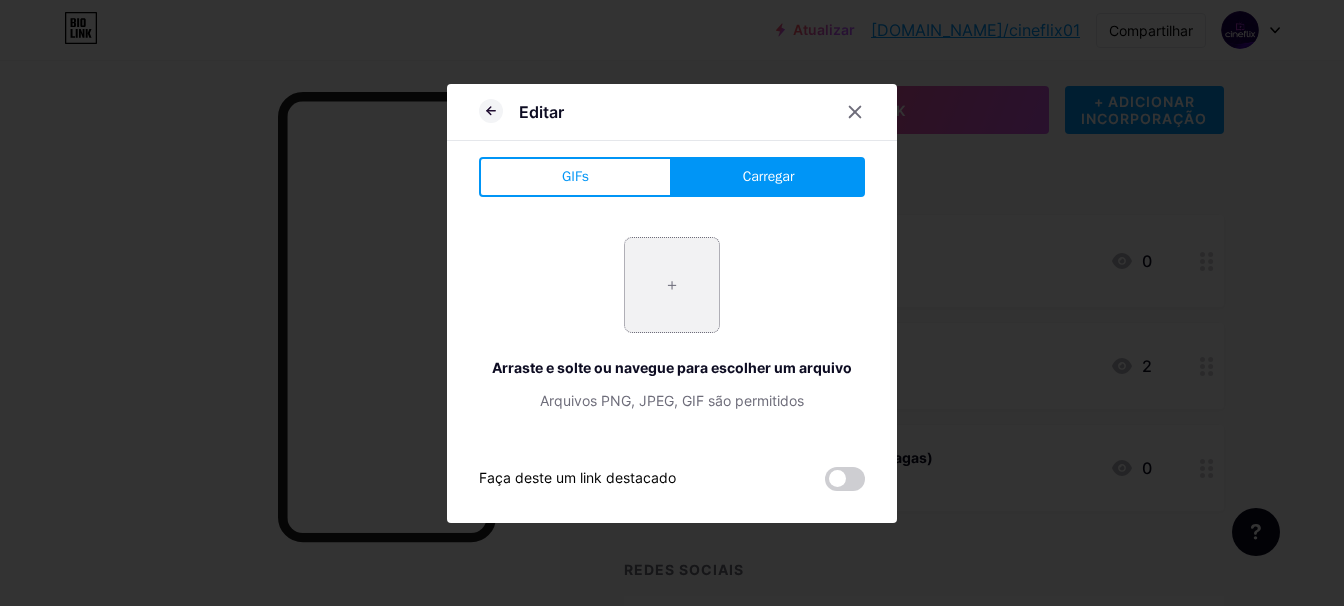 click at bounding box center (672, 285) 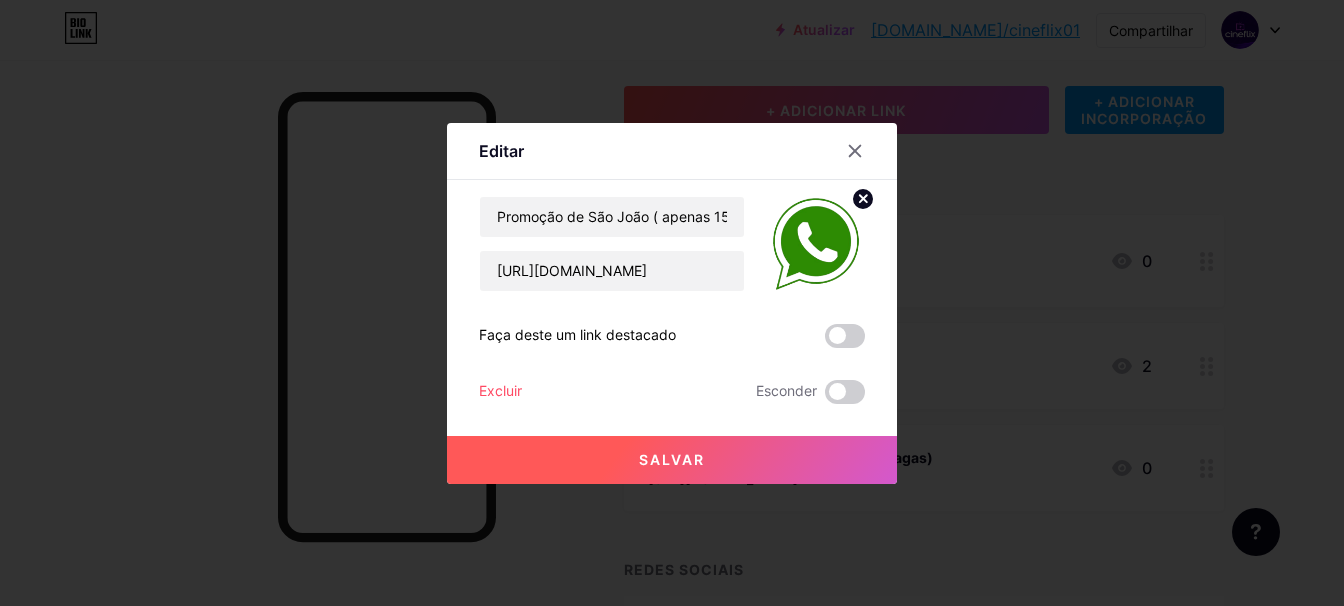 click on "Salvar" at bounding box center (672, 460) 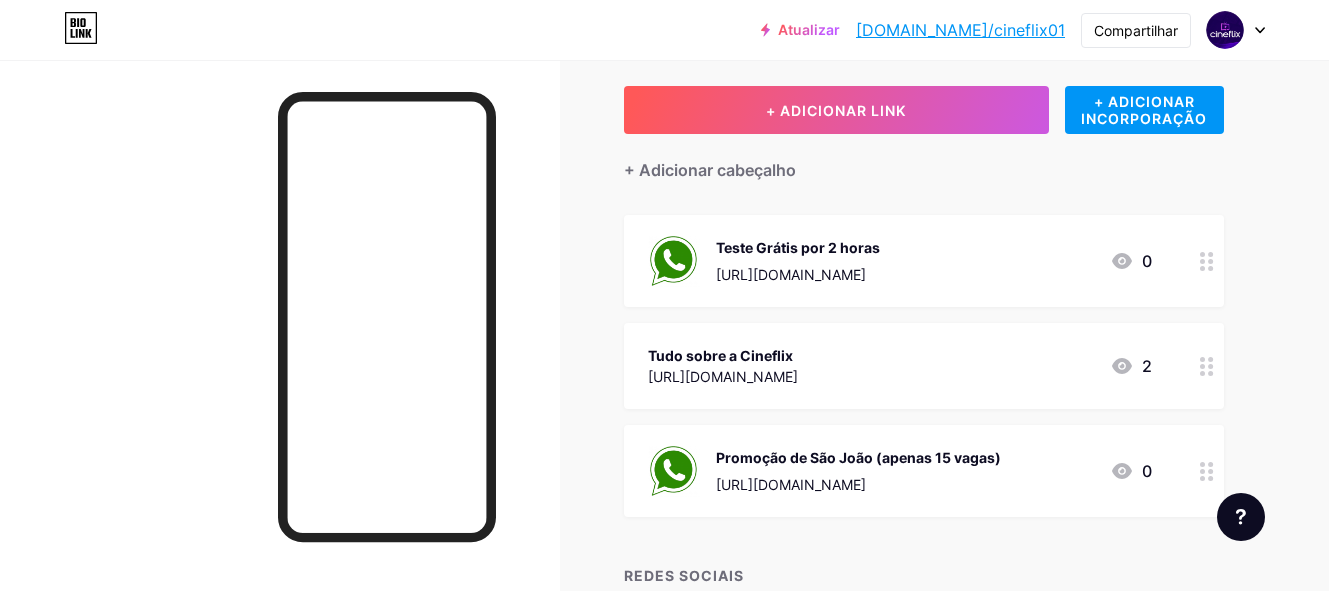 click on "Promoção de São João (apenas 15 vagas)
[URL][DOMAIN_NAME]
0" at bounding box center (900, 471) 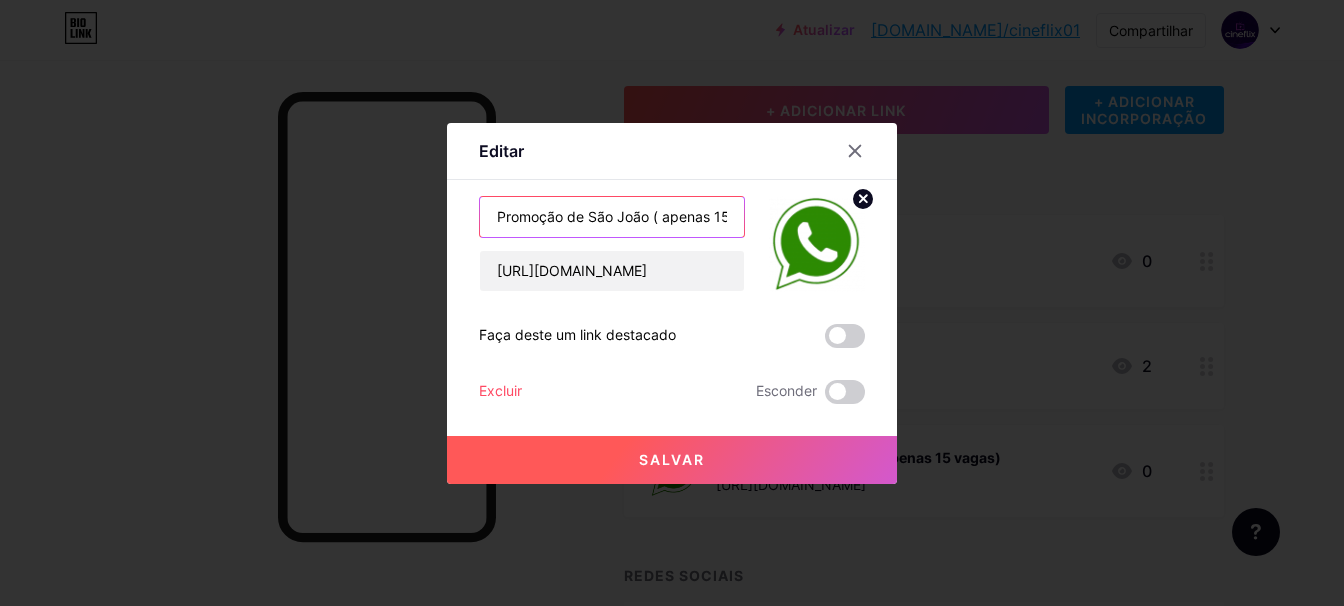 click on "Promoção de São João ( apenas 15 vagas )" at bounding box center (612, 217) 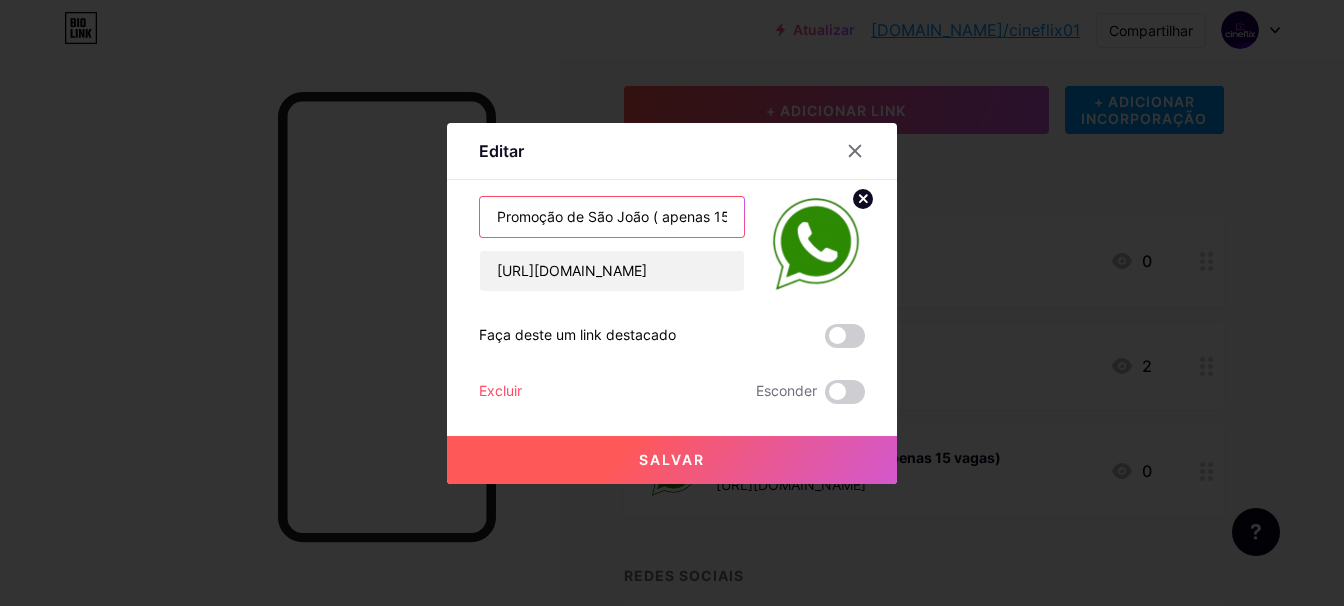 scroll, scrollTop: 0, scrollLeft: 55, axis: horizontal 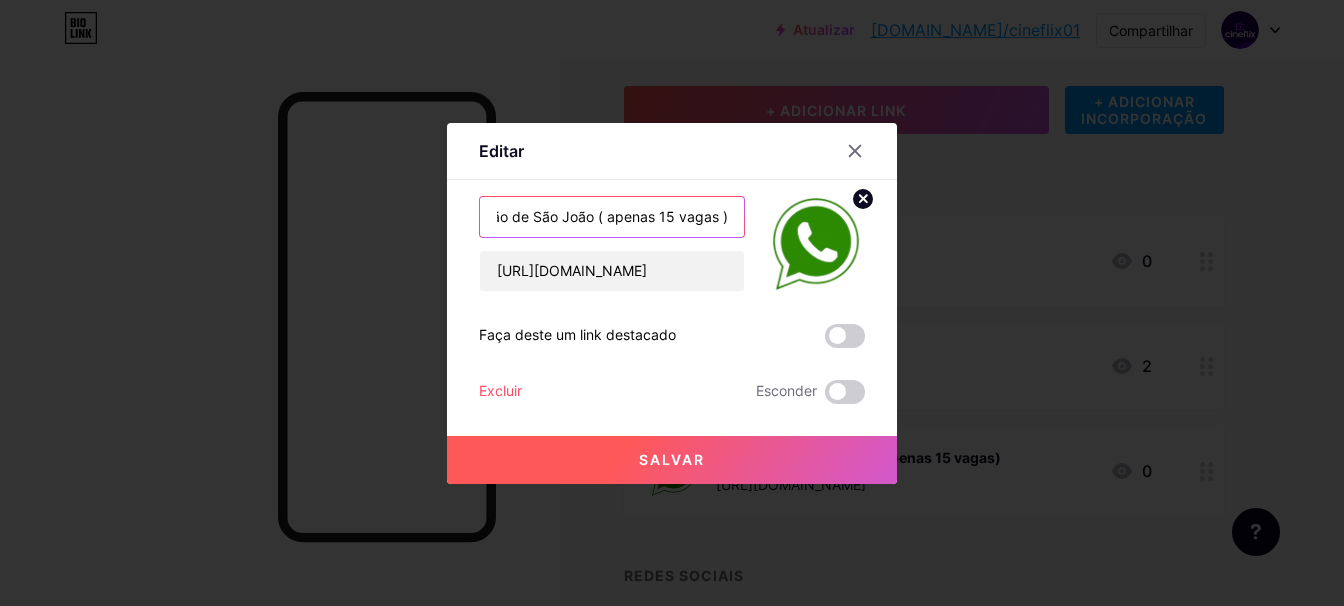 drag, startPoint x: 708, startPoint y: 217, endPoint x: 721, endPoint y: 217, distance: 13 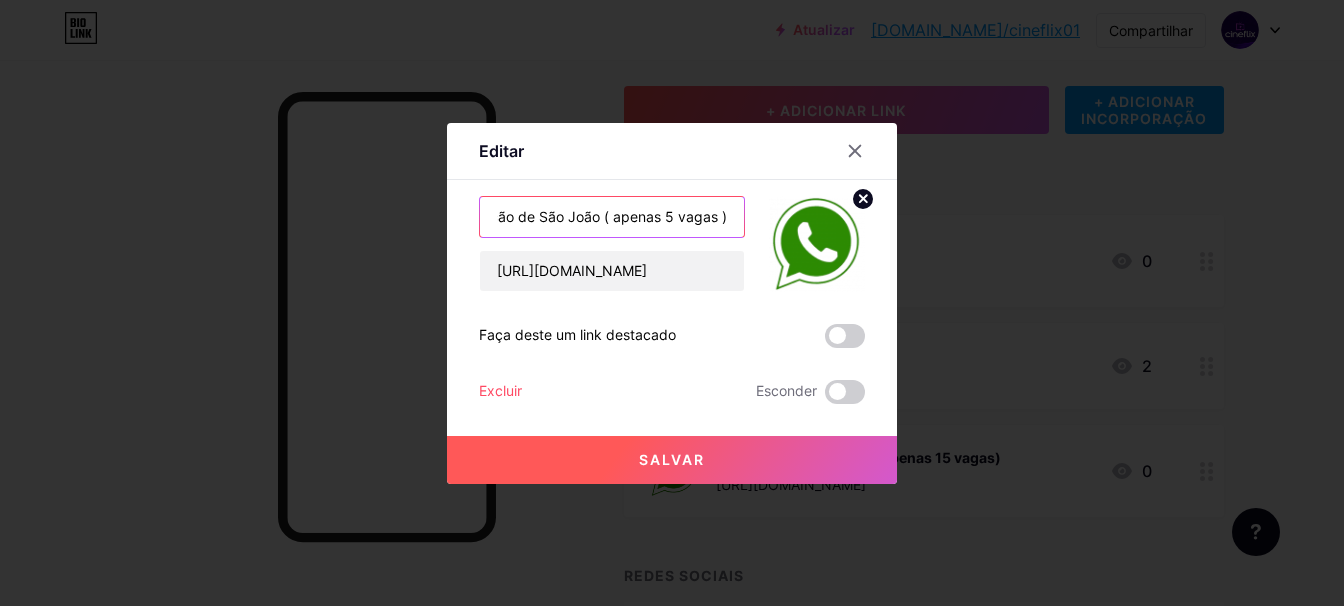 scroll, scrollTop: 0, scrollLeft: 48, axis: horizontal 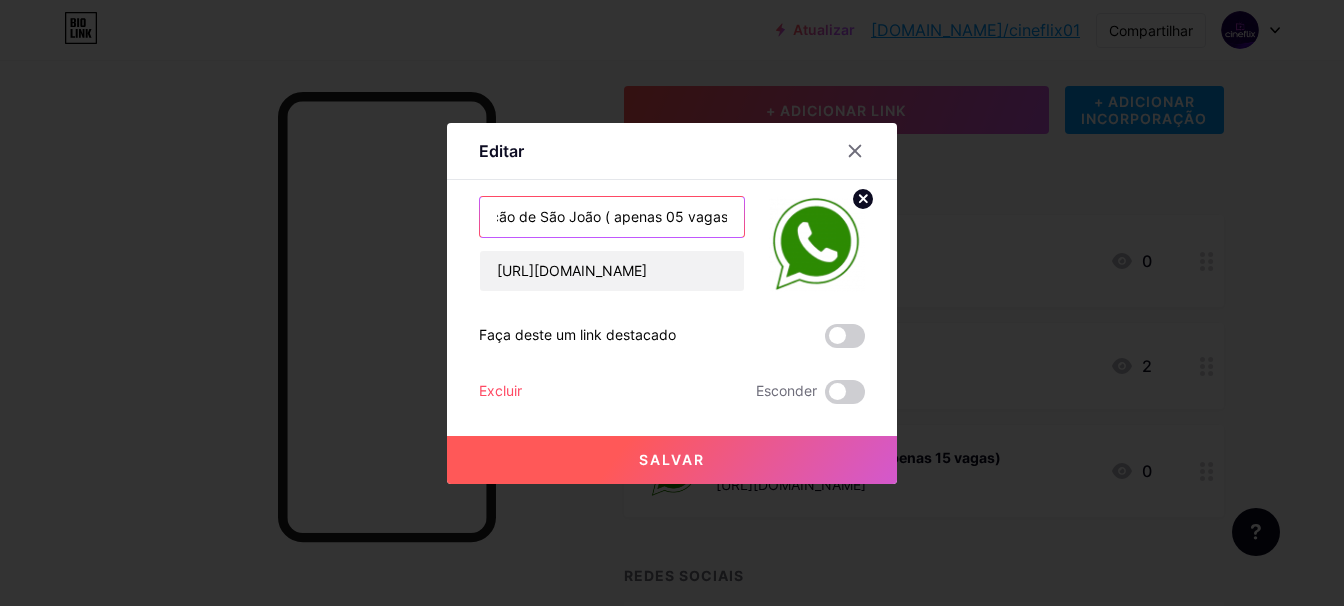 type on "Promoção de São João ( apenas 05 vagas )" 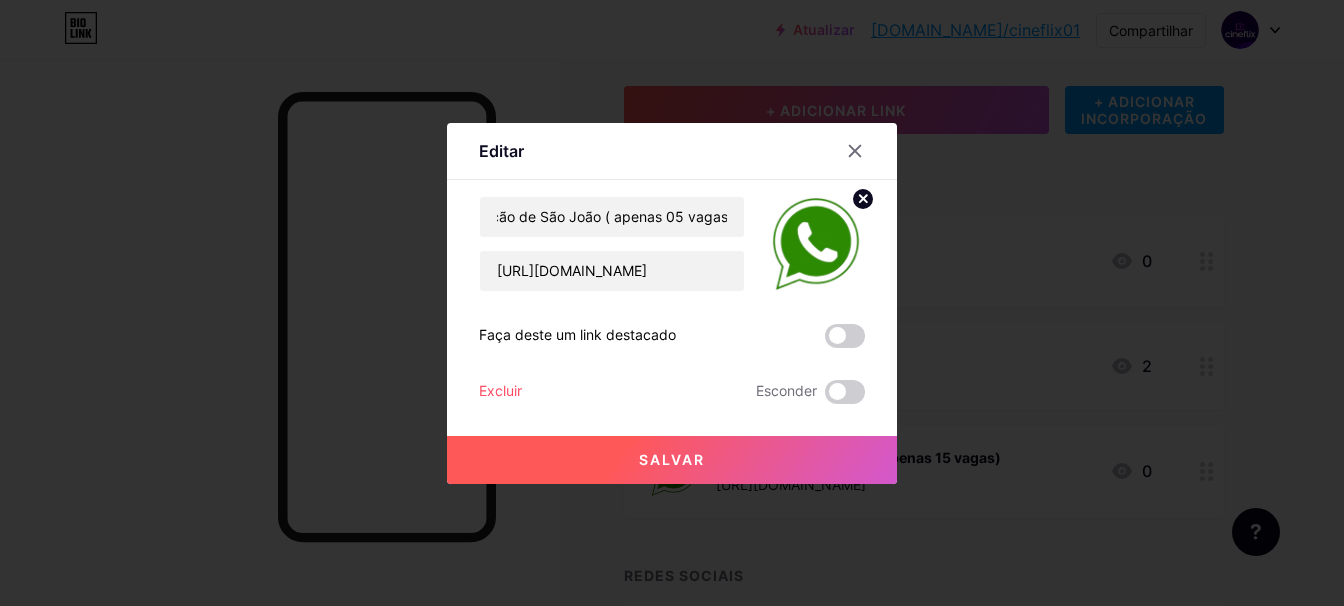 click on "Salvar" at bounding box center (672, 460) 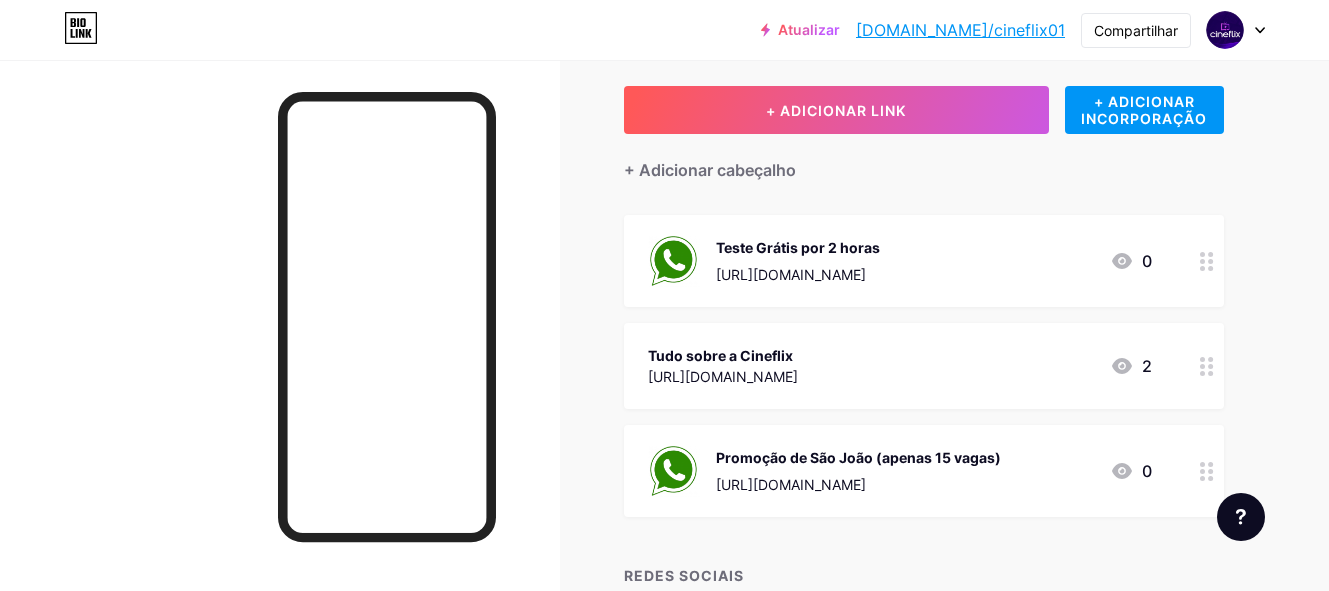 click on "Promoção de São João (apenas 15 vagas)
[URL][DOMAIN_NAME]" at bounding box center [858, 471] 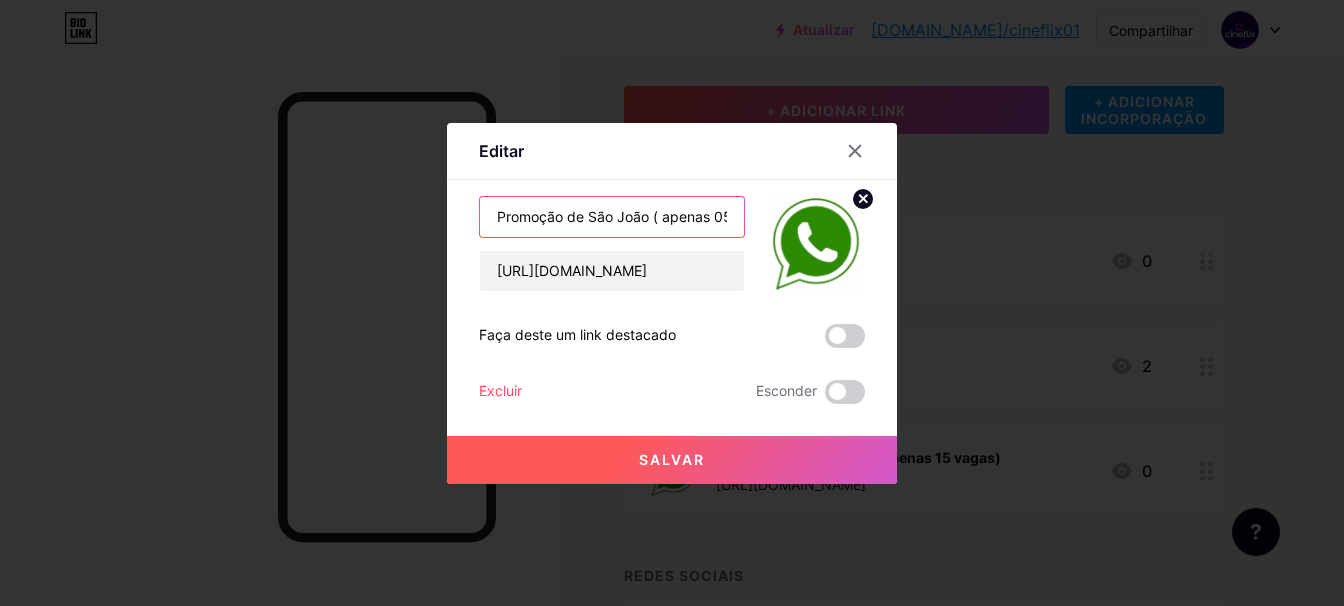 click on "Promoção de São João ( apenas 05 vagas )" at bounding box center (612, 217) 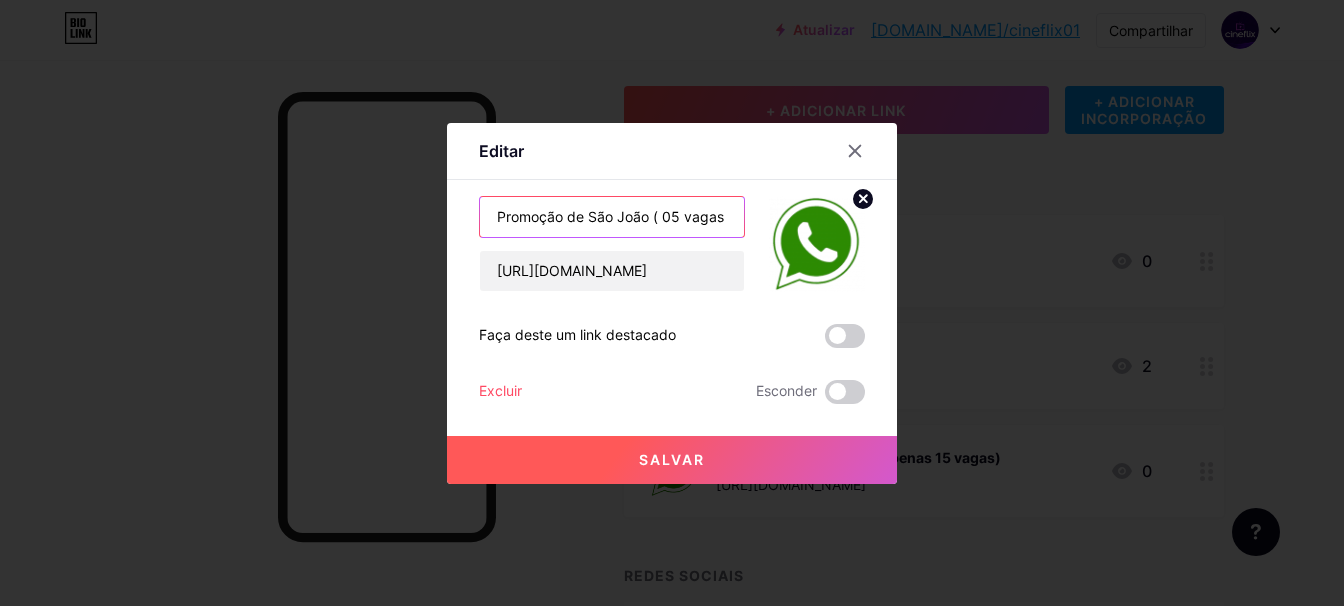 click on "Promoção de São João ( 05 vagas )" at bounding box center [612, 217] 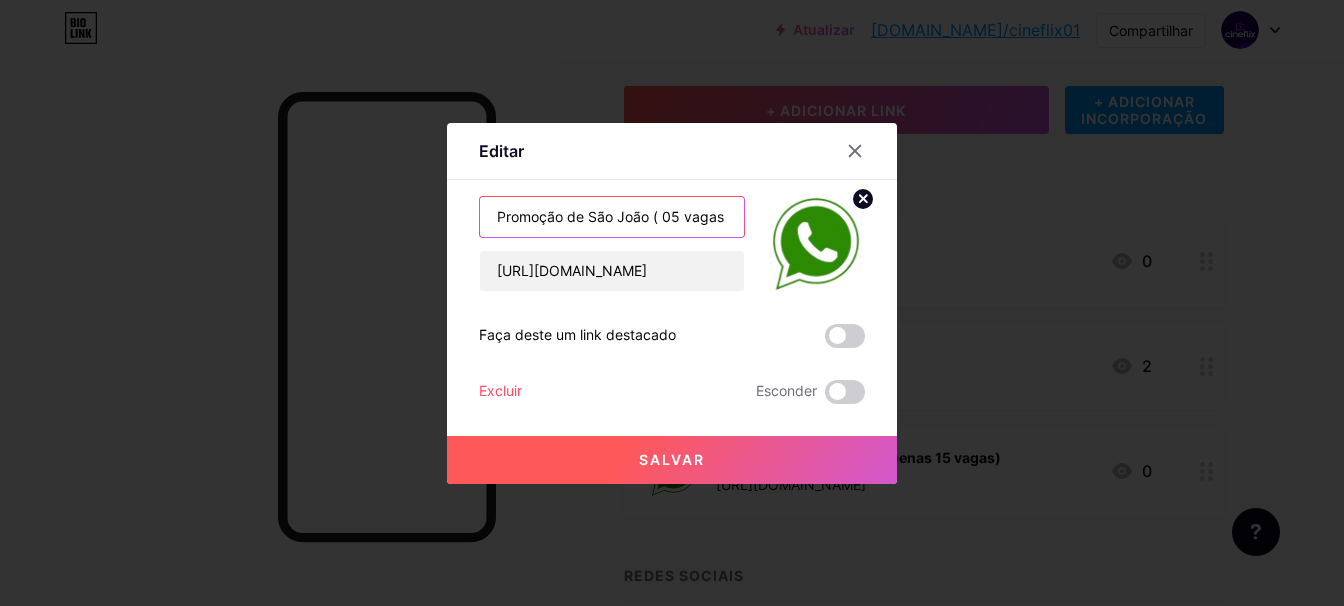 scroll, scrollTop: 0, scrollLeft: 5, axis: horizontal 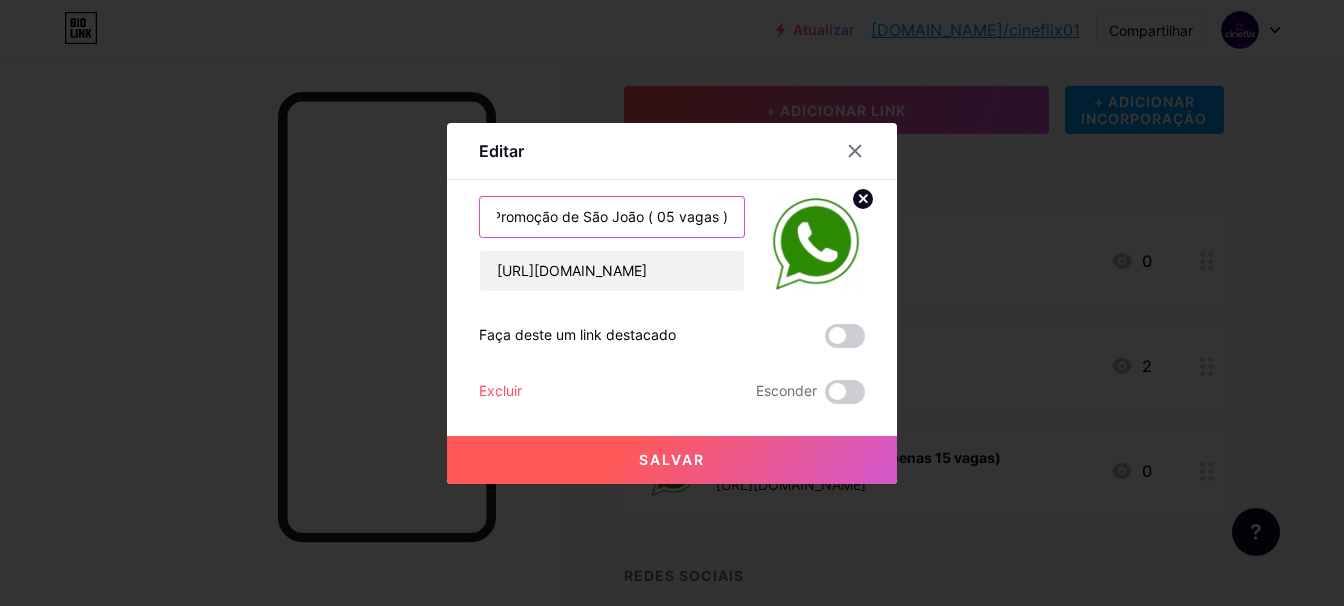 drag, startPoint x: 642, startPoint y: 216, endPoint x: 731, endPoint y: 205, distance: 89.6772 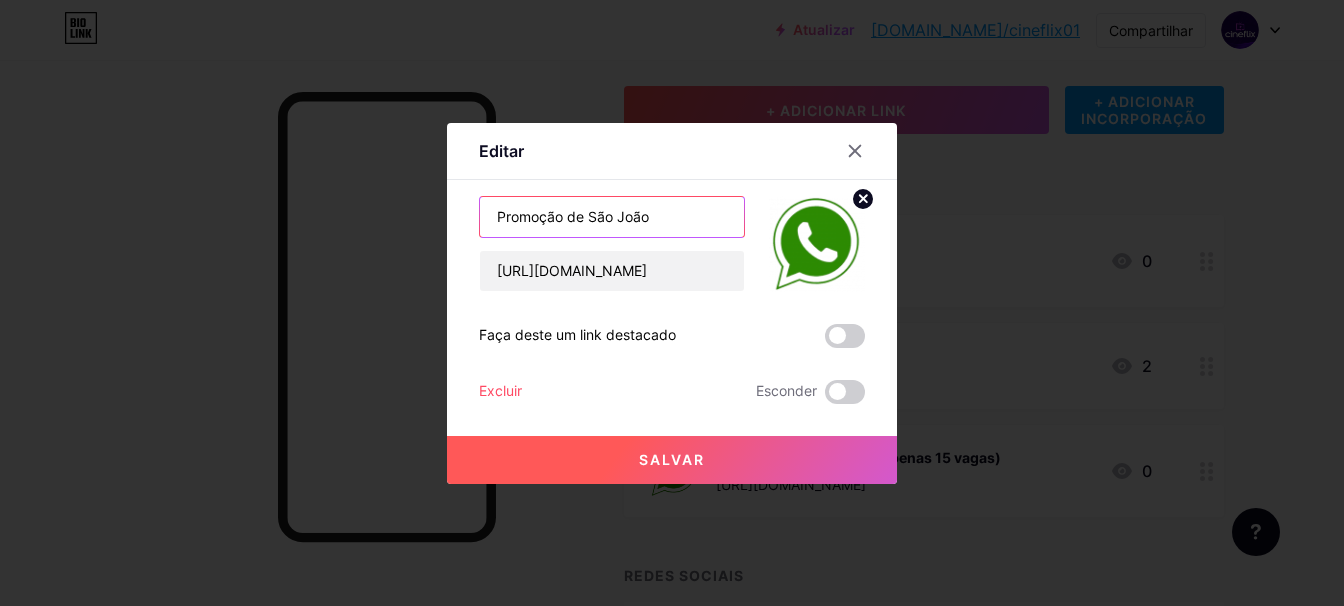 scroll, scrollTop: 0, scrollLeft: 0, axis: both 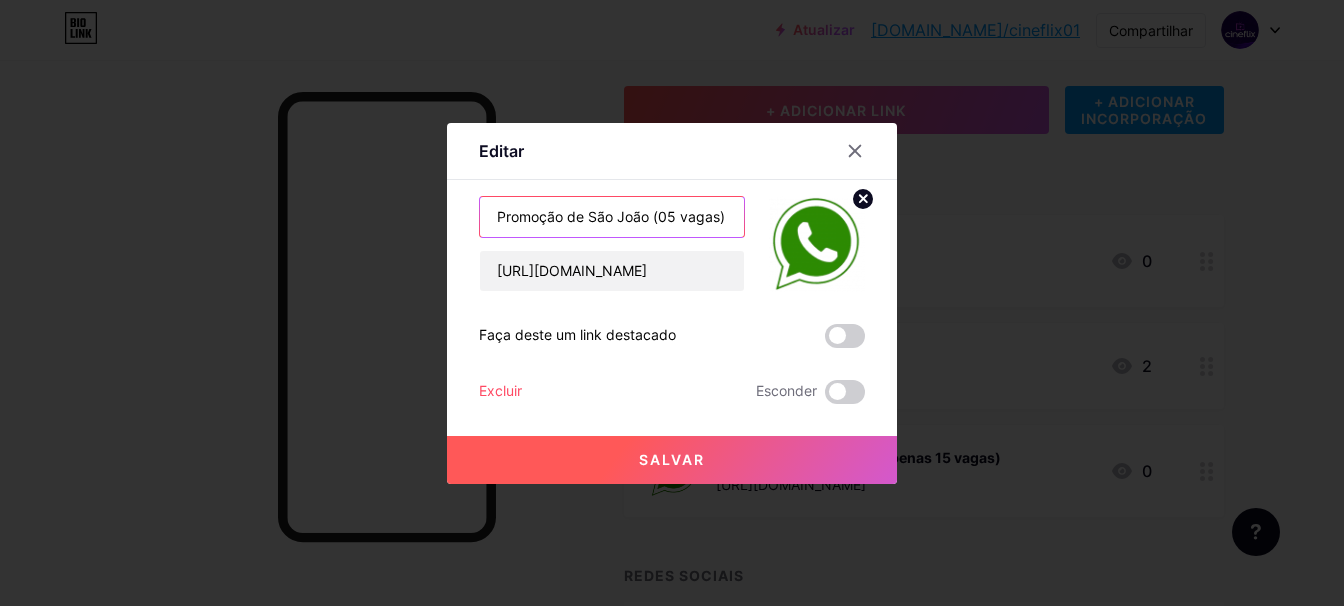 drag, startPoint x: 641, startPoint y: 215, endPoint x: 560, endPoint y: 216, distance: 81.00617 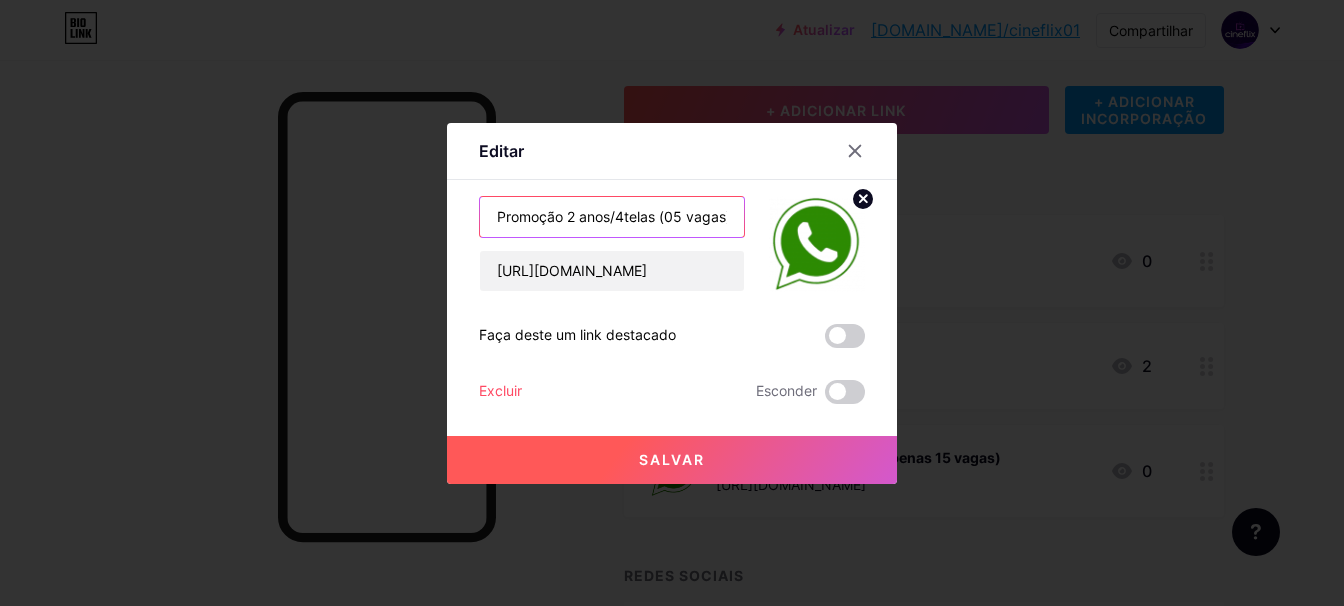 click on "Promoção 2 anos/4telas (05 vagas)" at bounding box center (612, 217) 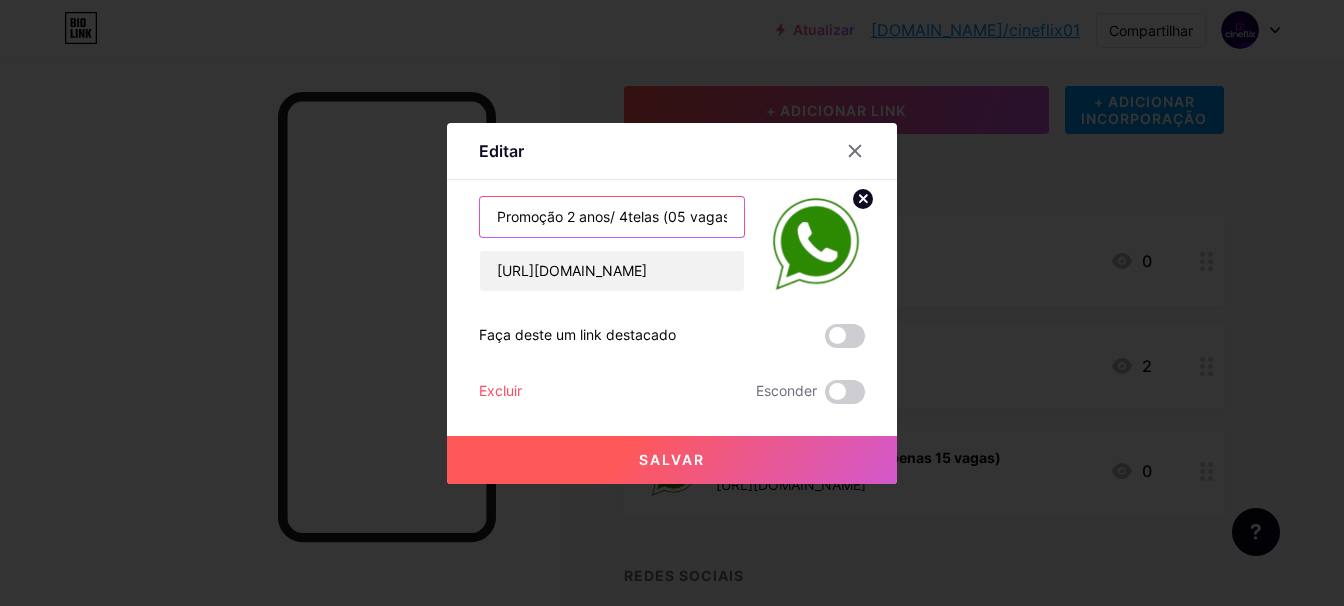 type on "Promoção 2 anos/ 4telas (05 vagas)" 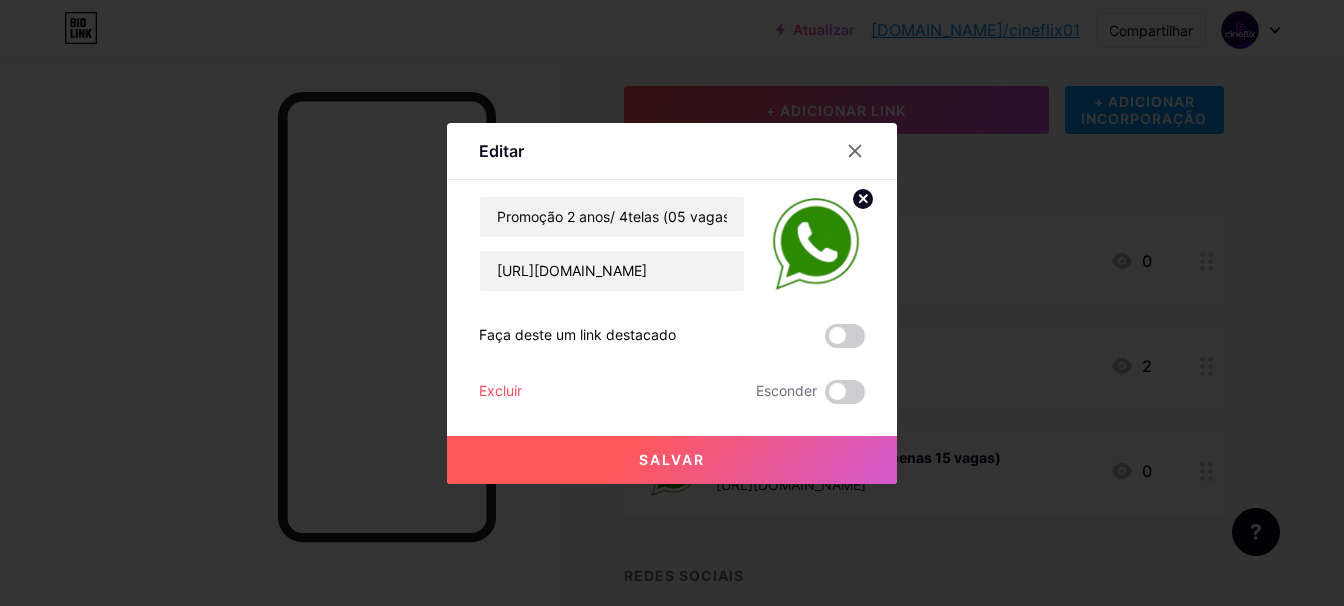click on "Salvar" at bounding box center [672, 460] 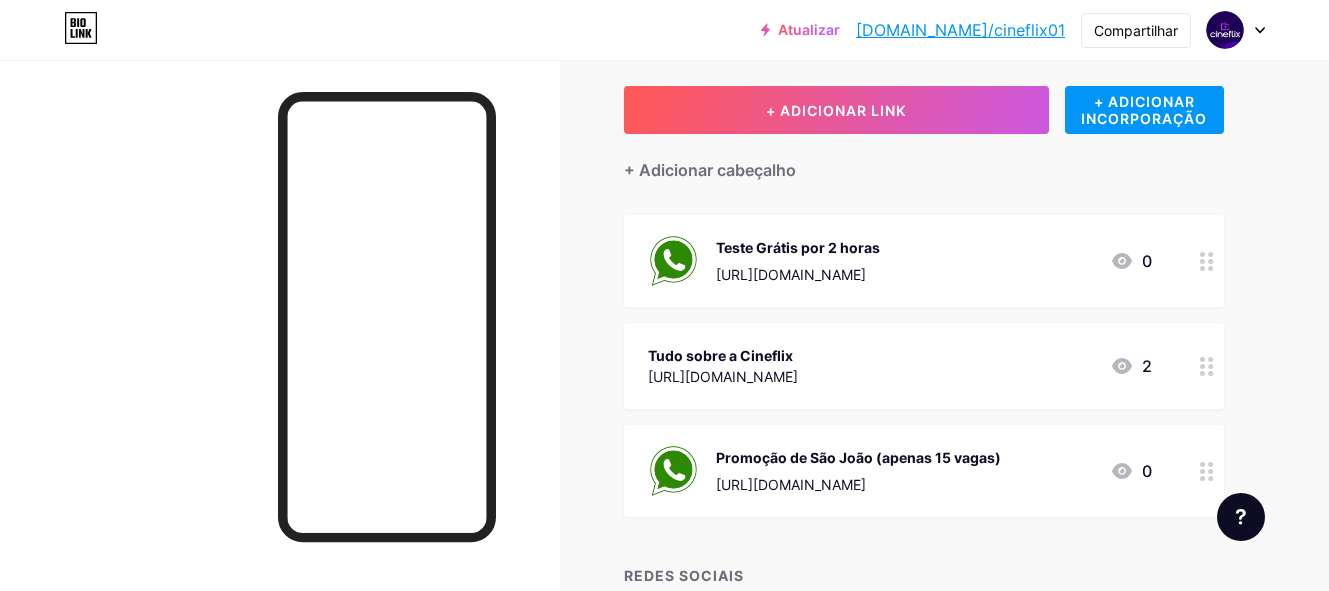 click on "Promoção de São João (apenas 15 vagas)
[URL][DOMAIN_NAME]" at bounding box center [858, 471] 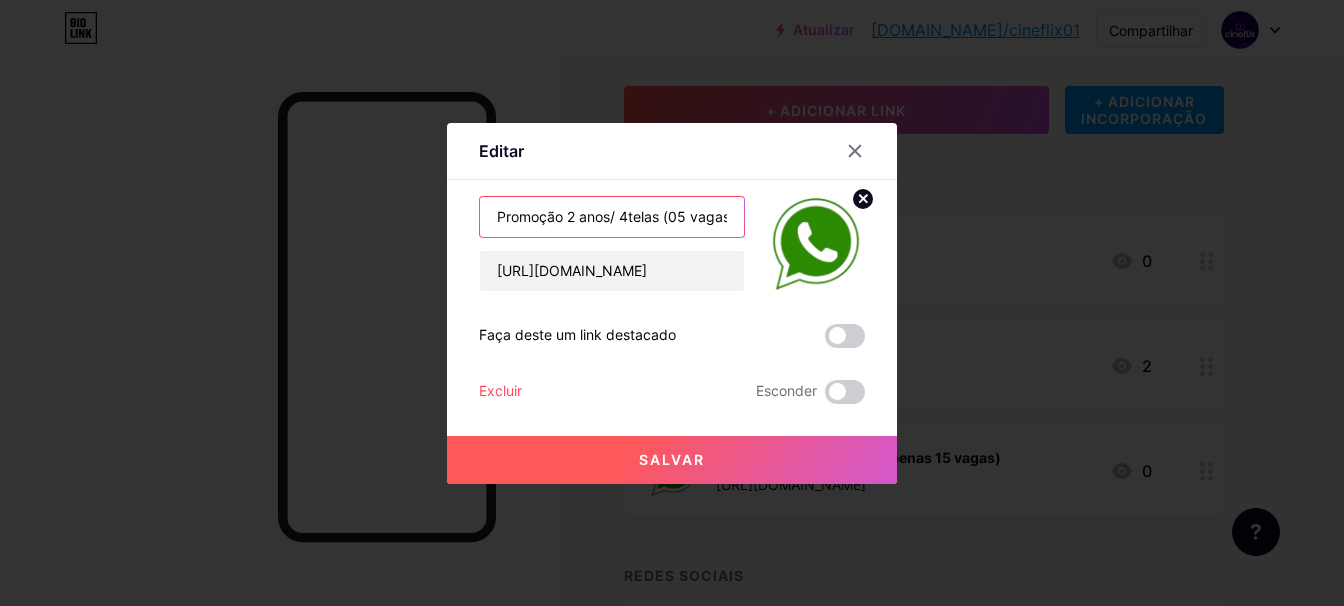 click on "Promoção 2 anos/ 4telas (05 vagas)" at bounding box center [612, 217] 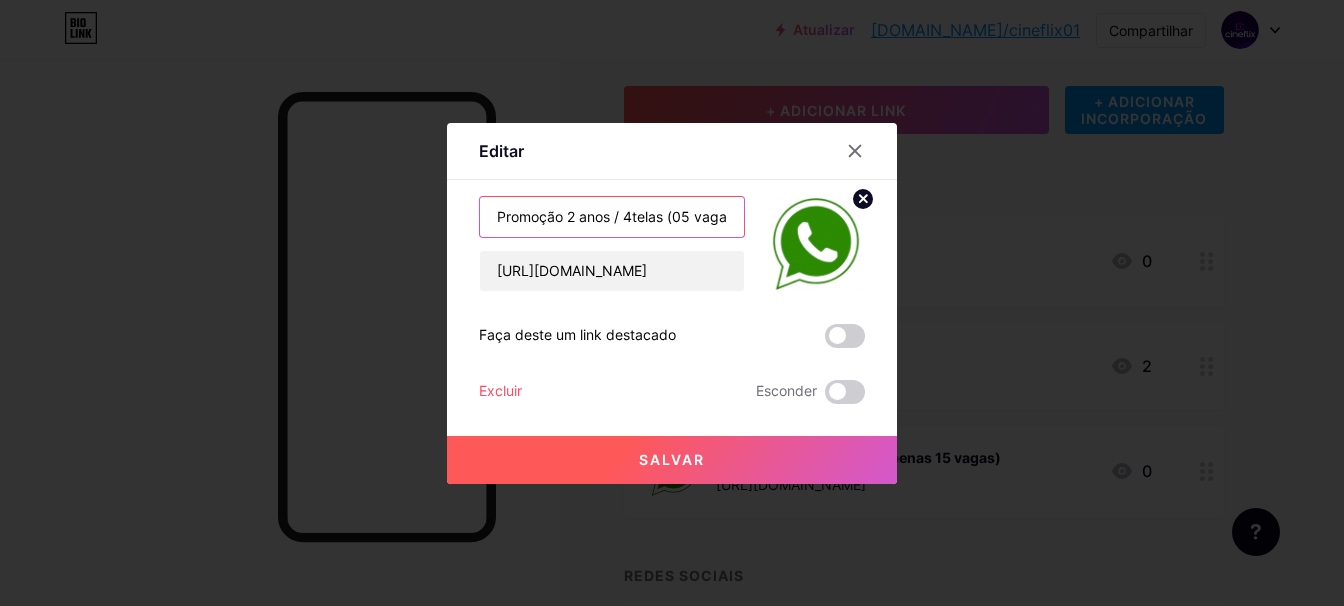 click on "Promoção 2 anos / 4telas (05 vagas)" at bounding box center (612, 217) 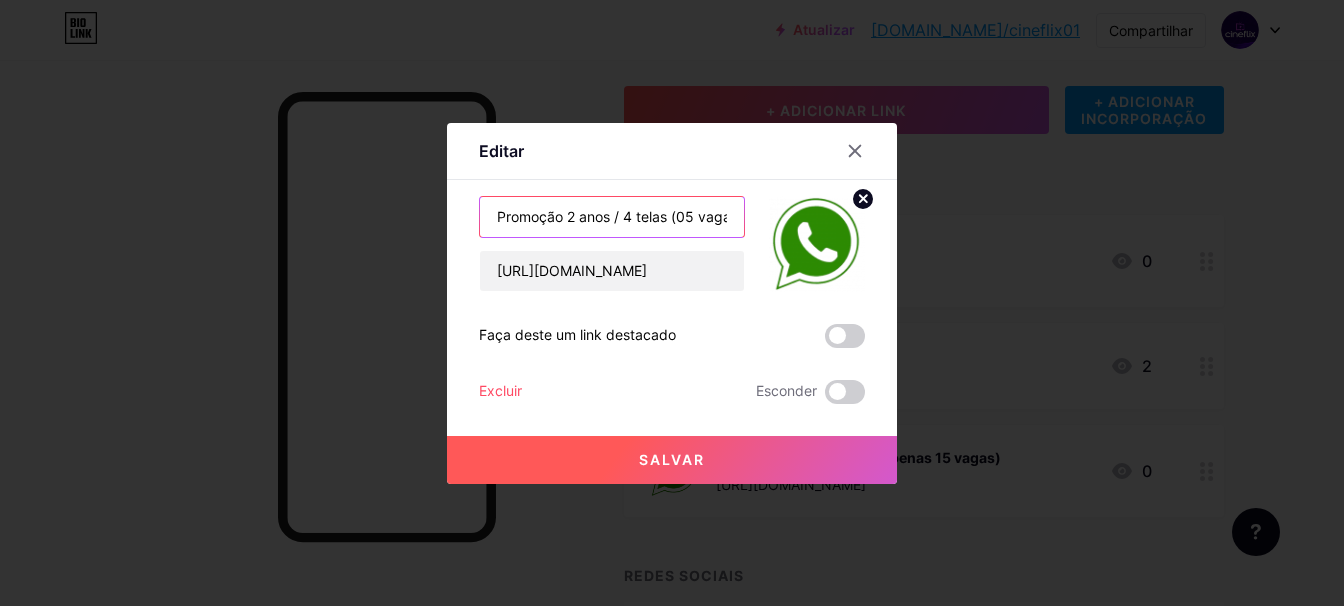 click on "Promoção 2 anos / 4 telas (05 vagas)" at bounding box center (612, 217) 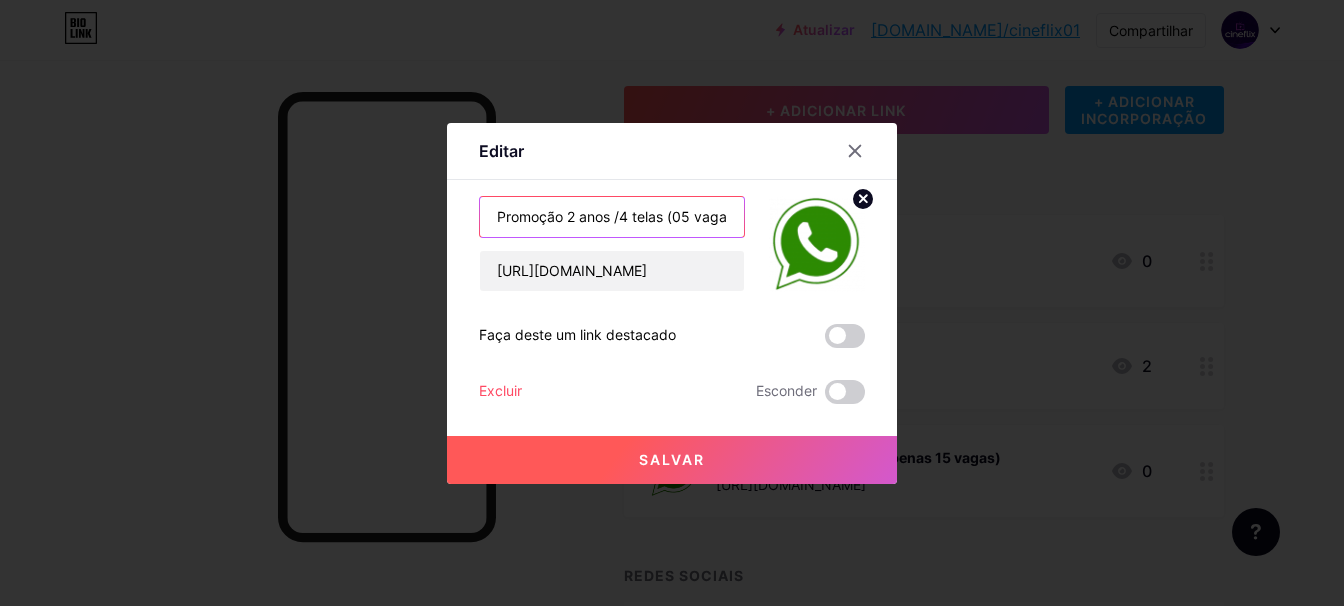 click on "Promoção 2 anos /4 telas (05 vagas)" at bounding box center [612, 217] 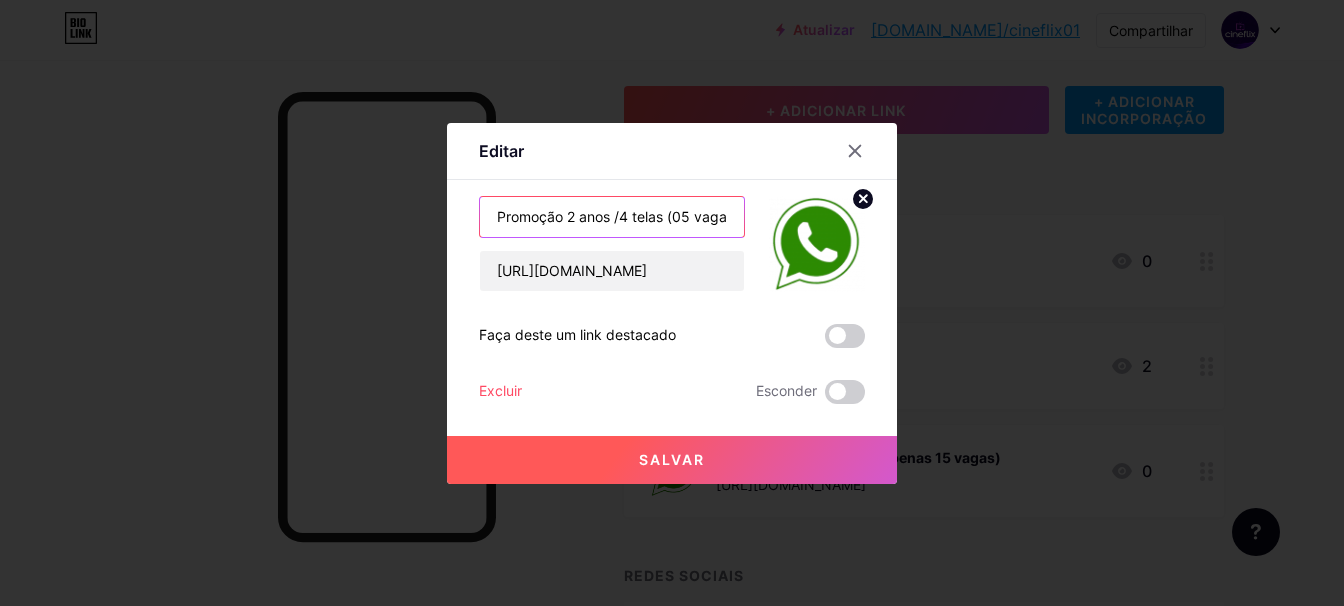 click on "Promoção 2 anos /4 telas (05 vagas)" at bounding box center [612, 217] 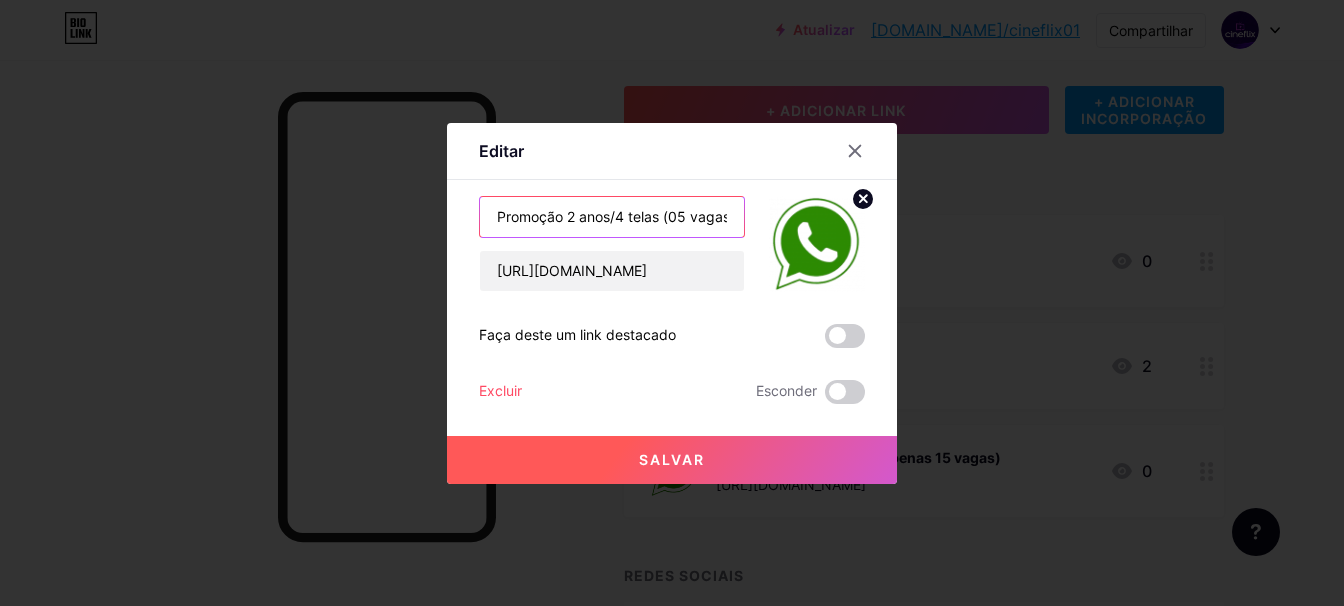 type on "Promoção 2 anos/4 telas (05 vagas)" 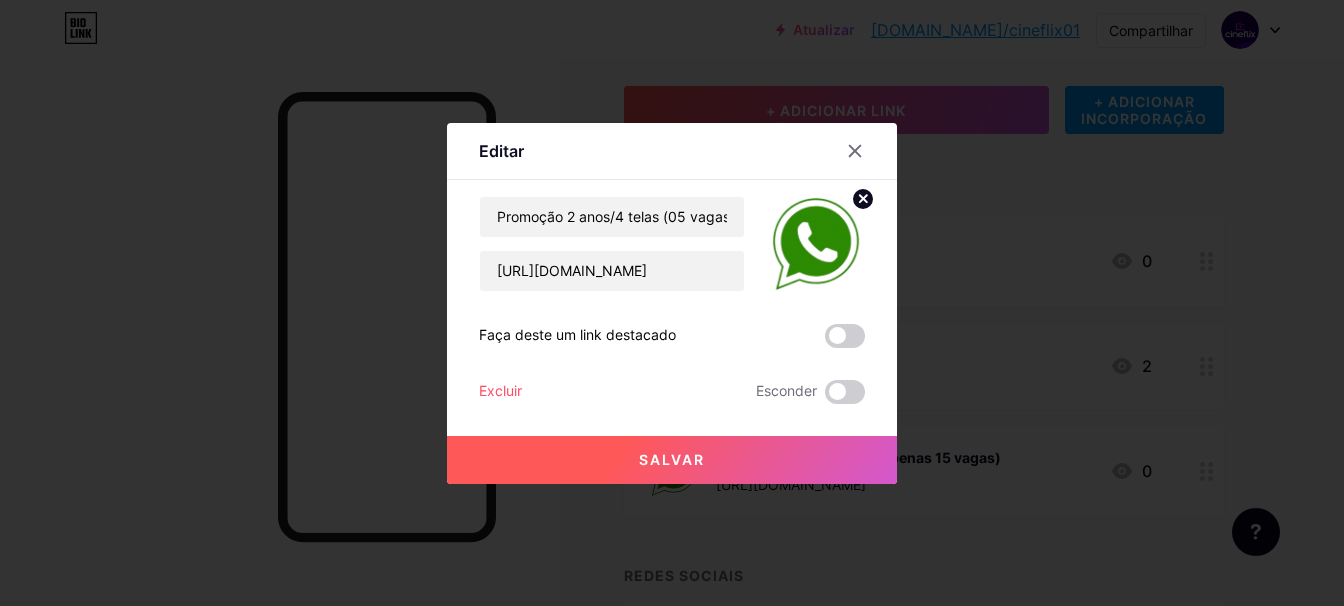 click on "Salvar" at bounding box center (672, 460) 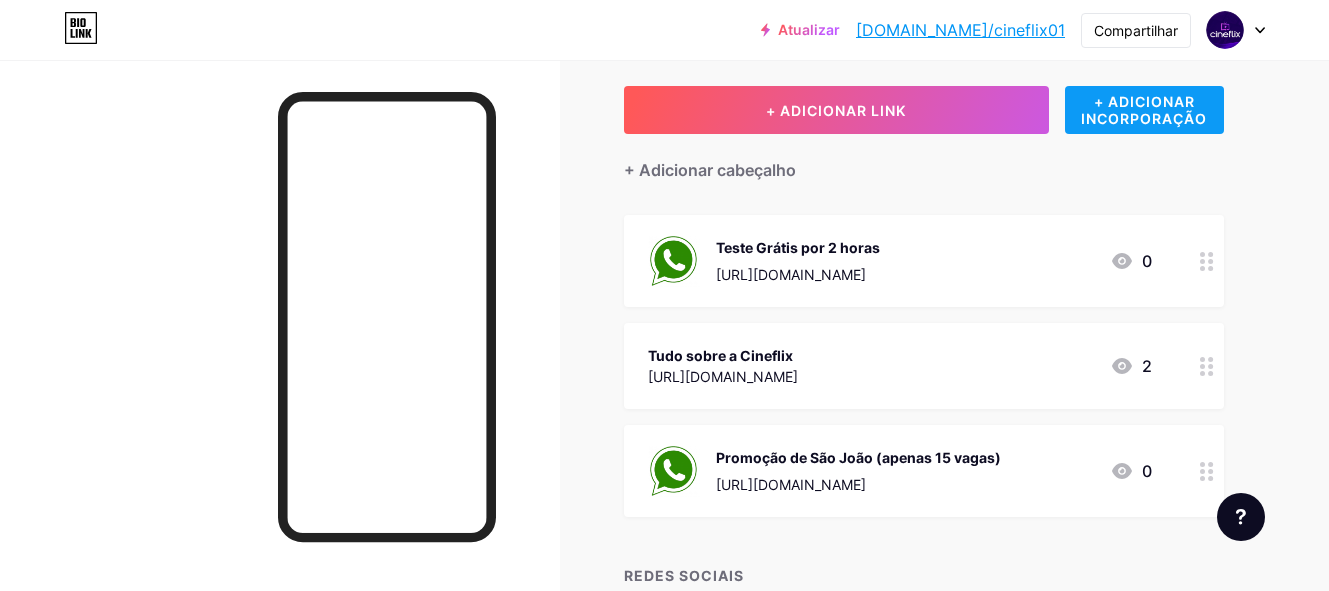 click on "+ ADICIONAR INCORPORAÇÃO" at bounding box center [1144, 110] 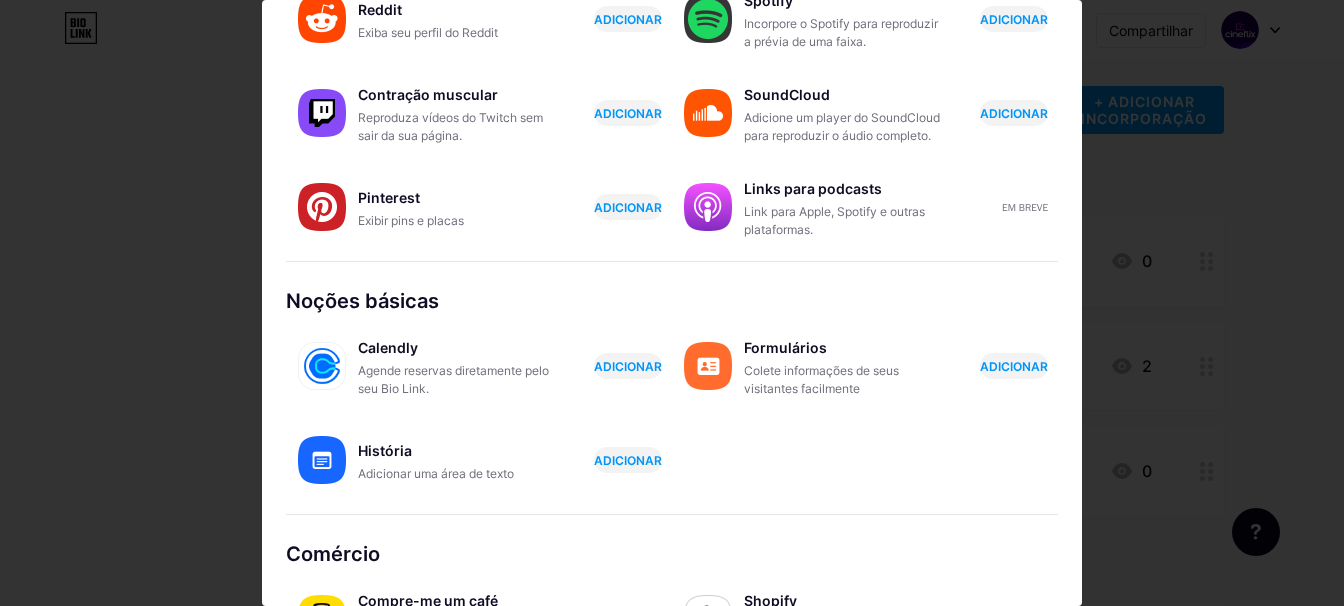scroll, scrollTop: 413, scrollLeft: 0, axis: vertical 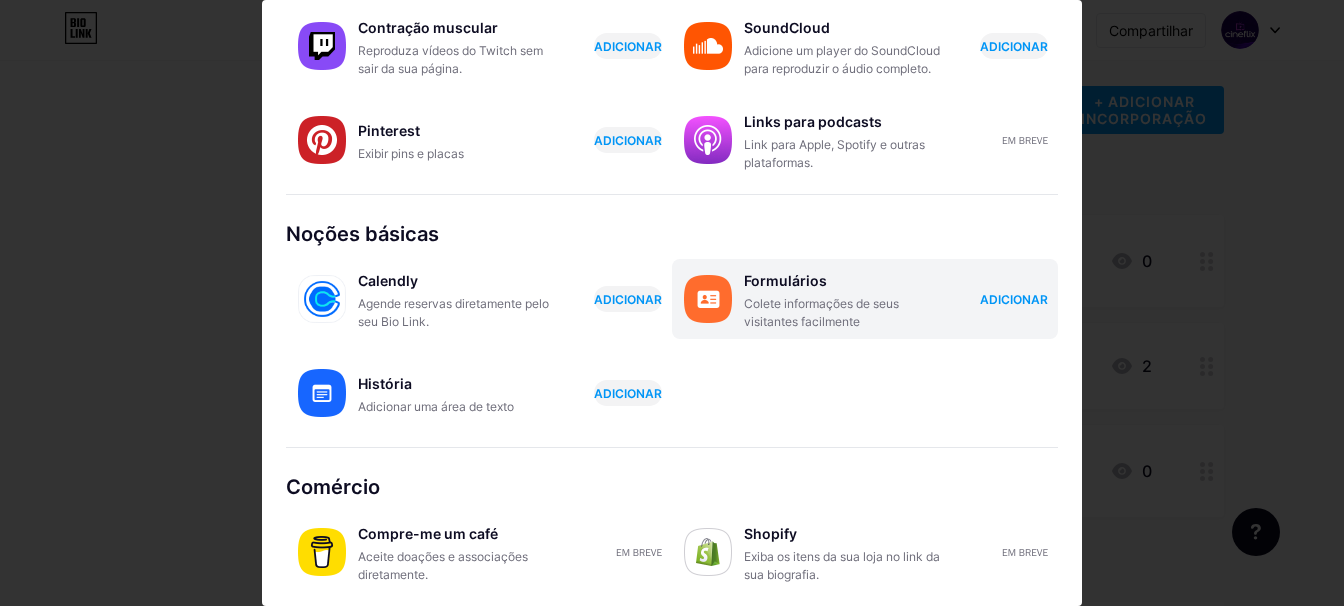 click on "ADICIONAR" at bounding box center [1014, 299] 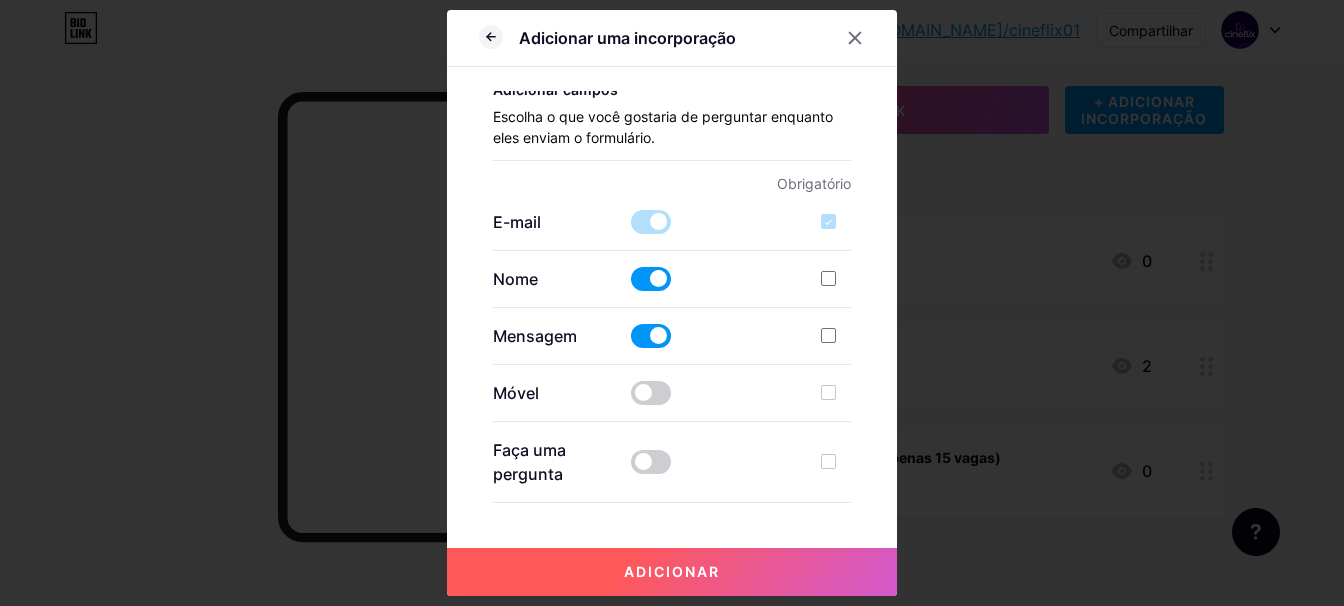 scroll, scrollTop: 300, scrollLeft: 0, axis: vertical 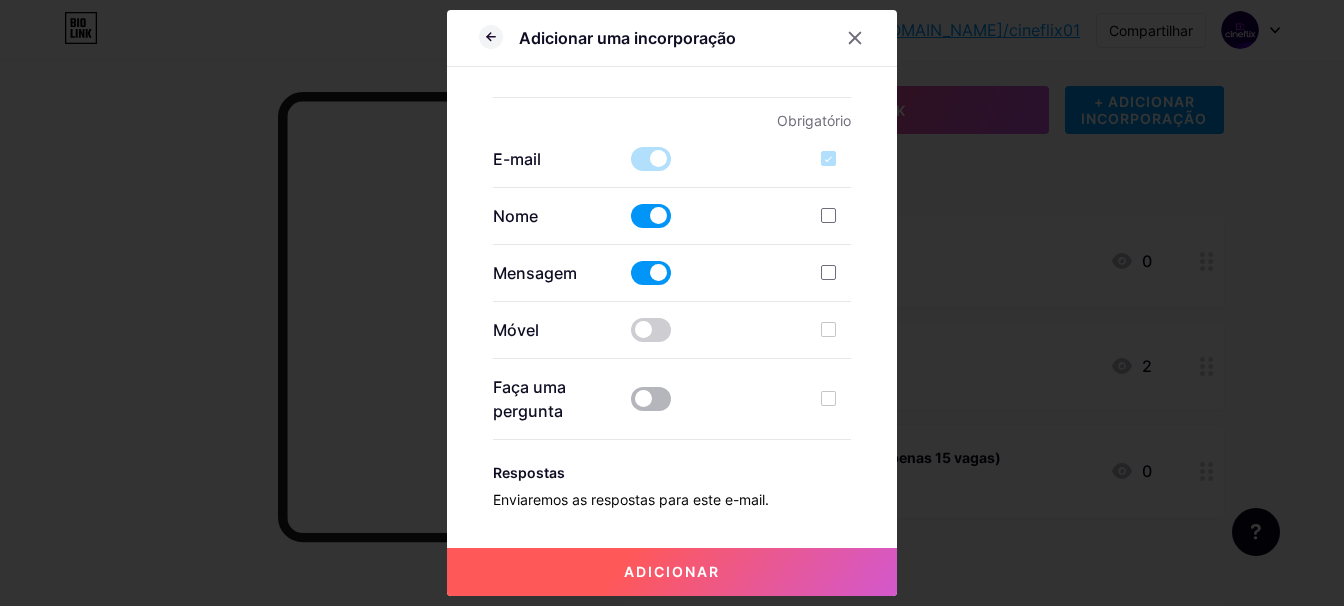 click at bounding box center [651, 399] 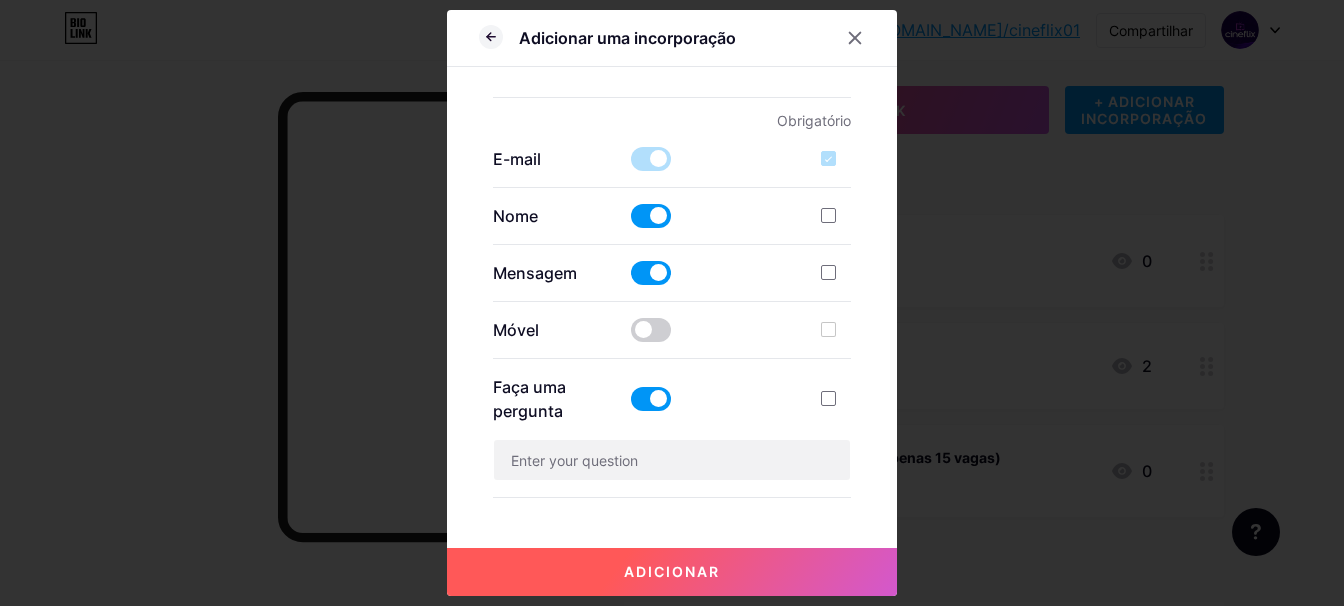click at bounding box center [651, 399] 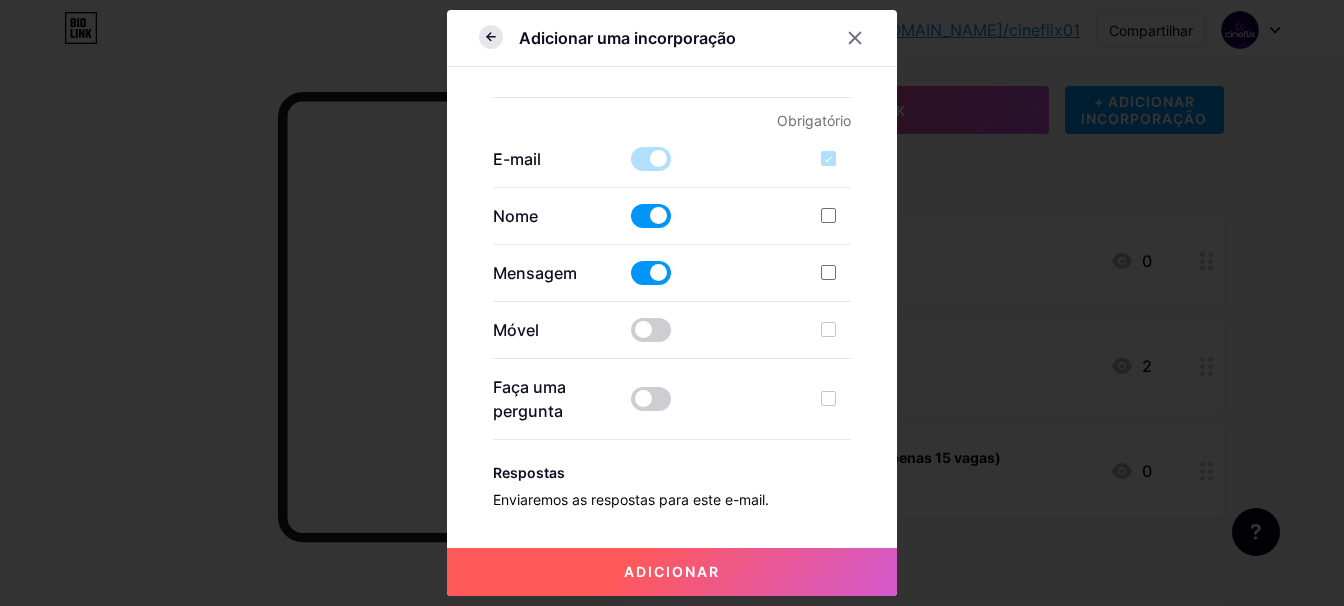 click 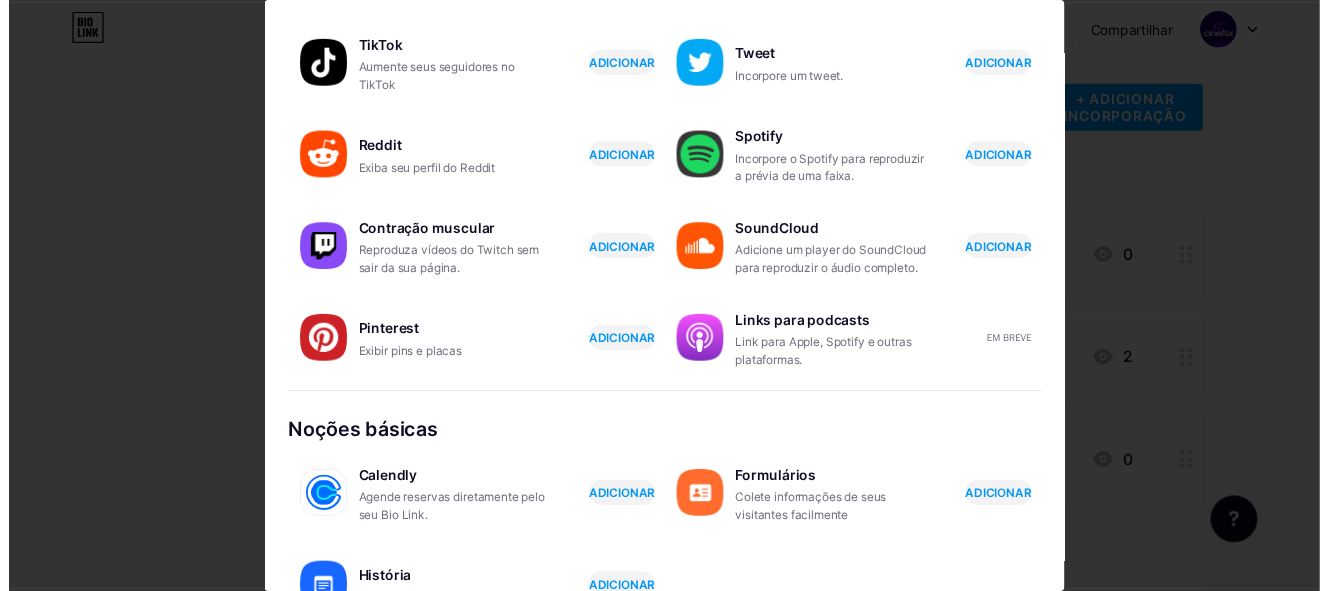 scroll, scrollTop: 413, scrollLeft: 0, axis: vertical 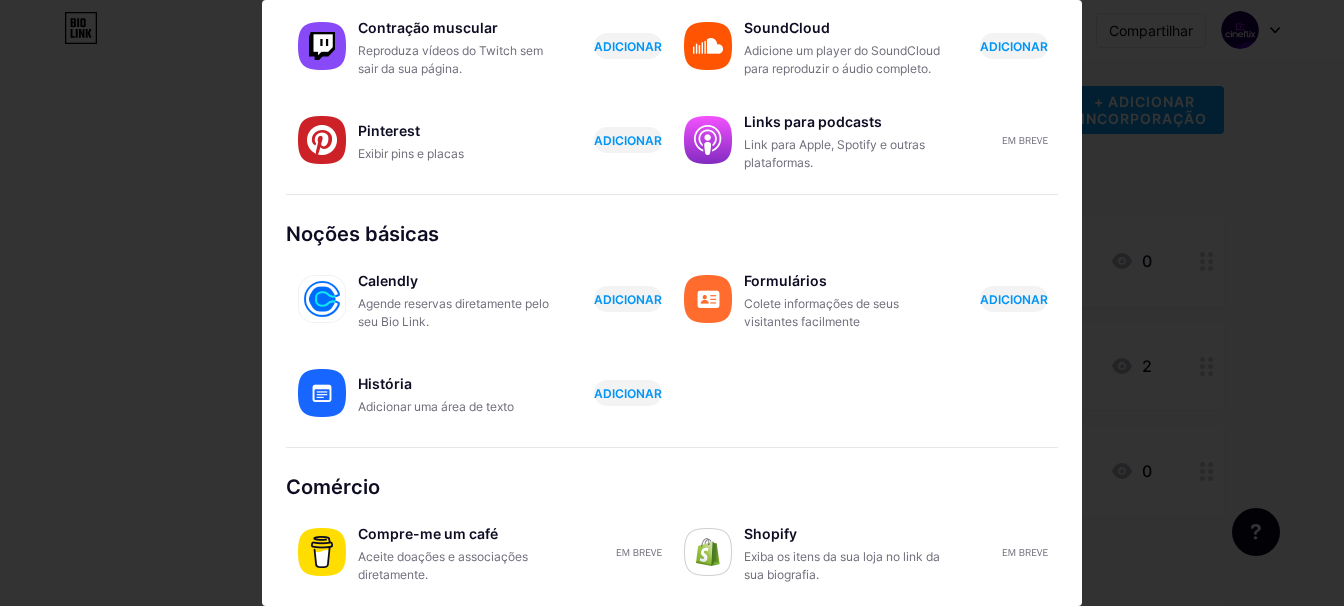 click at bounding box center (672, 303) 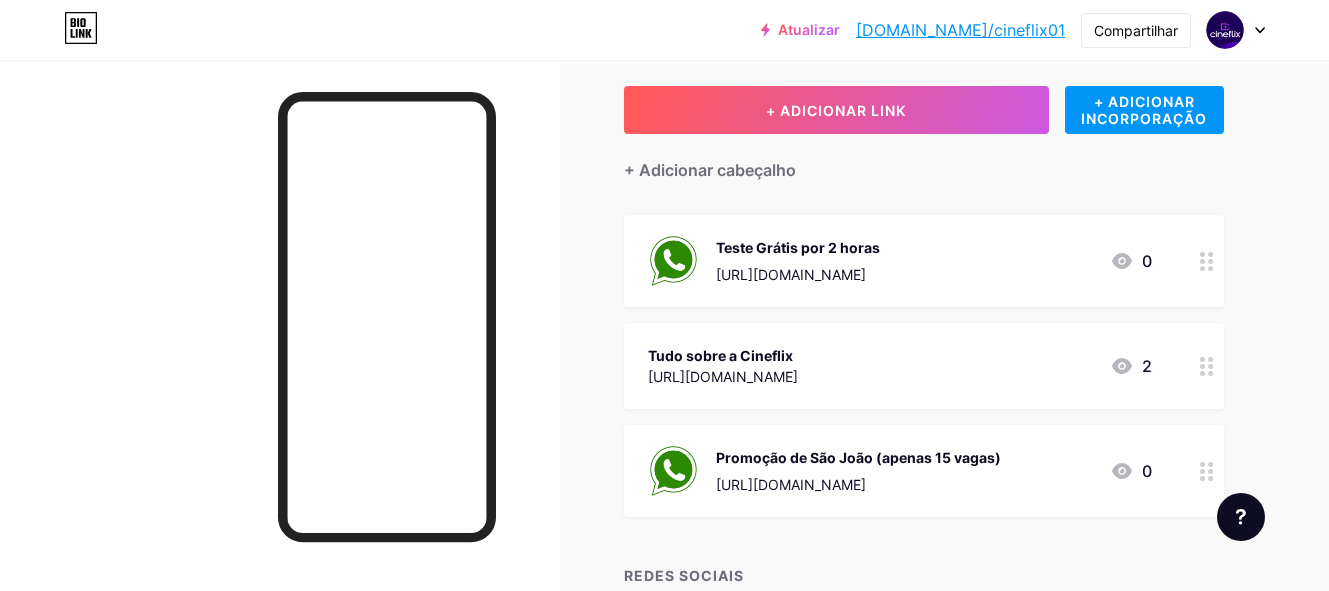 scroll, scrollTop: 0, scrollLeft: 0, axis: both 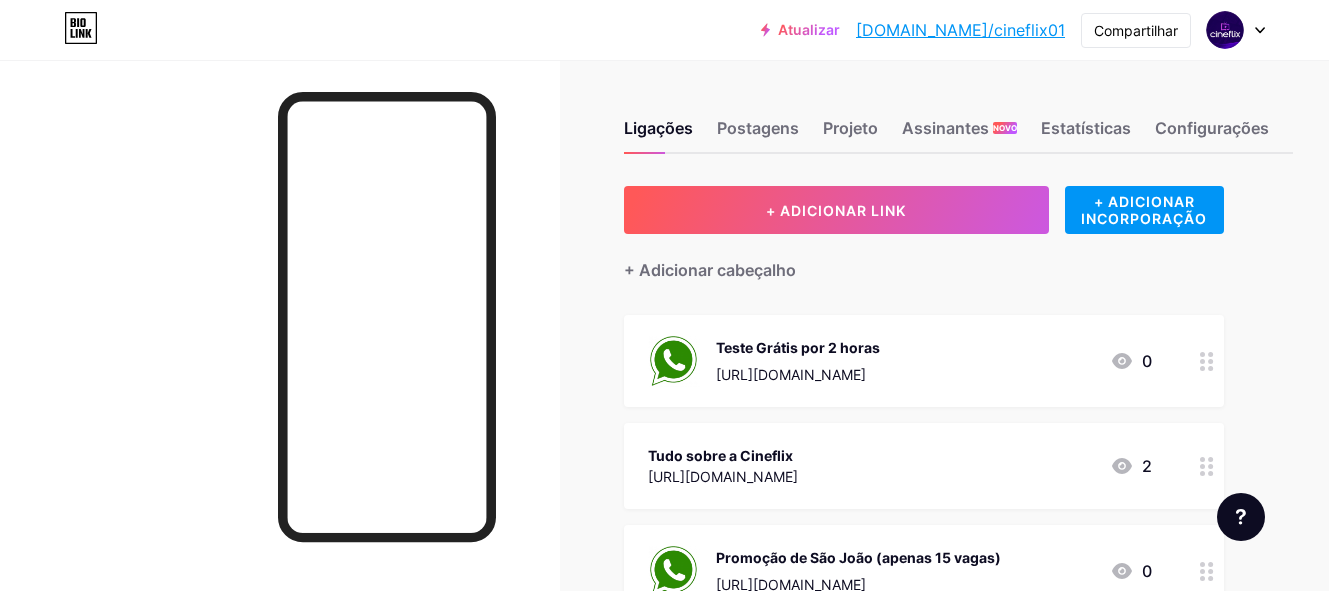 drag, startPoint x: 1040, startPoint y: 32, endPoint x: 1009, endPoint y: 20, distance: 33.24154 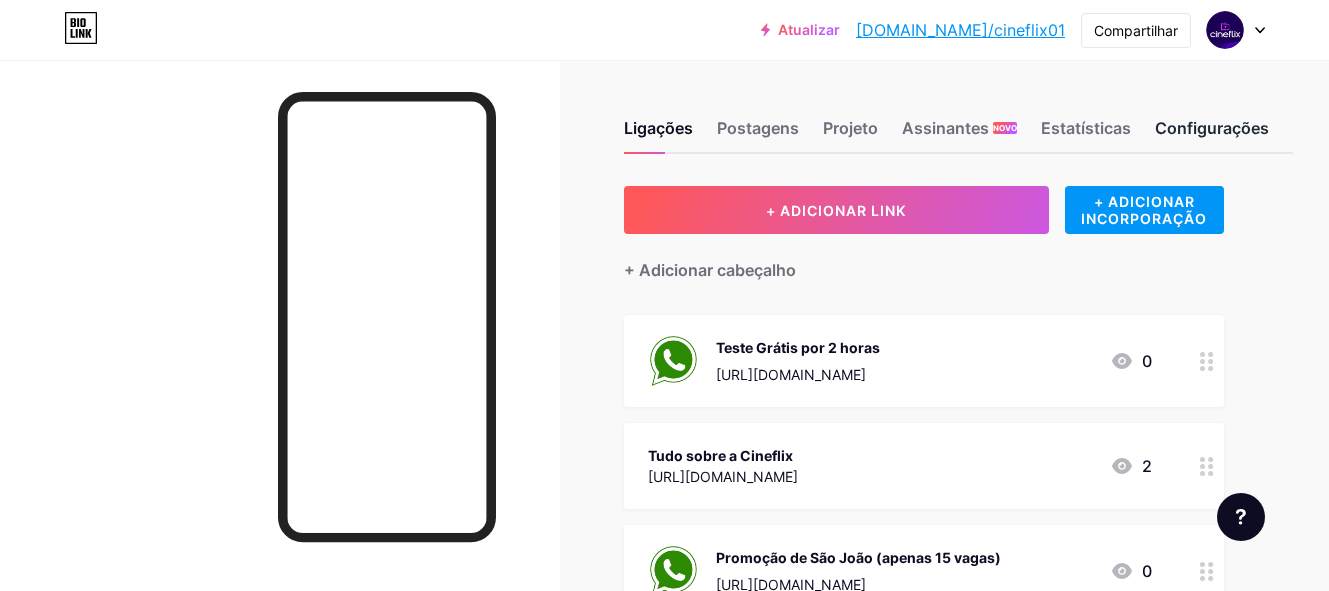 click on "Configurações" at bounding box center [1212, 134] 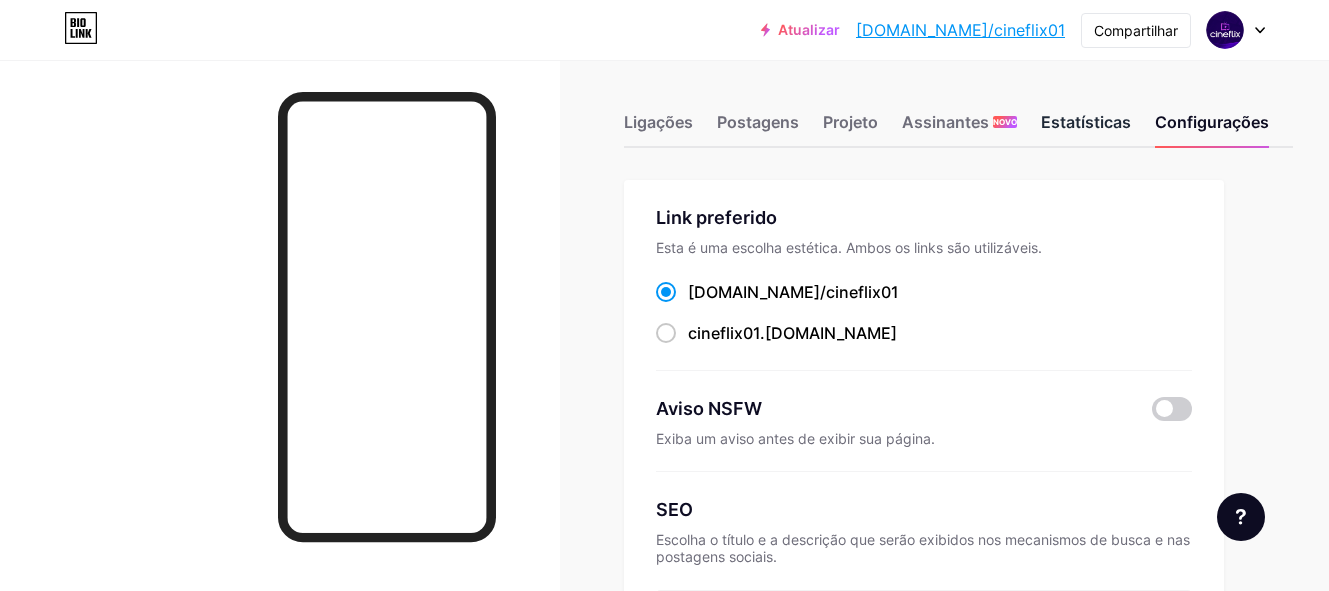 scroll, scrollTop: 0, scrollLeft: 0, axis: both 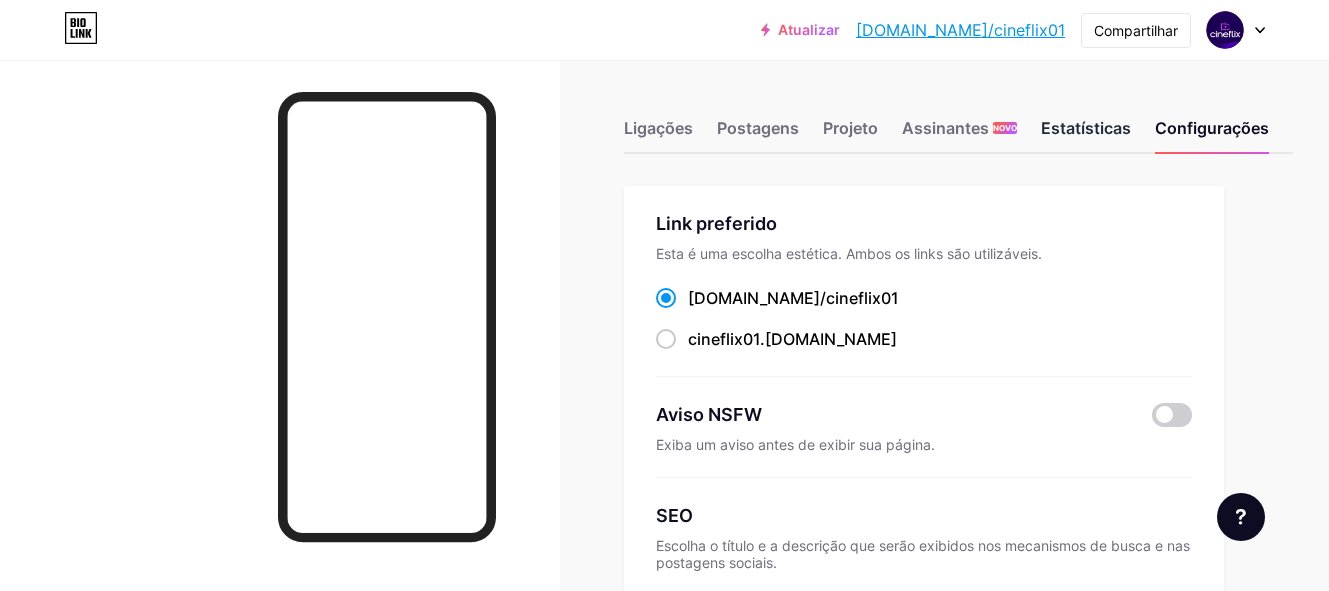 click on "Estatísticas" at bounding box center [1086, 128] 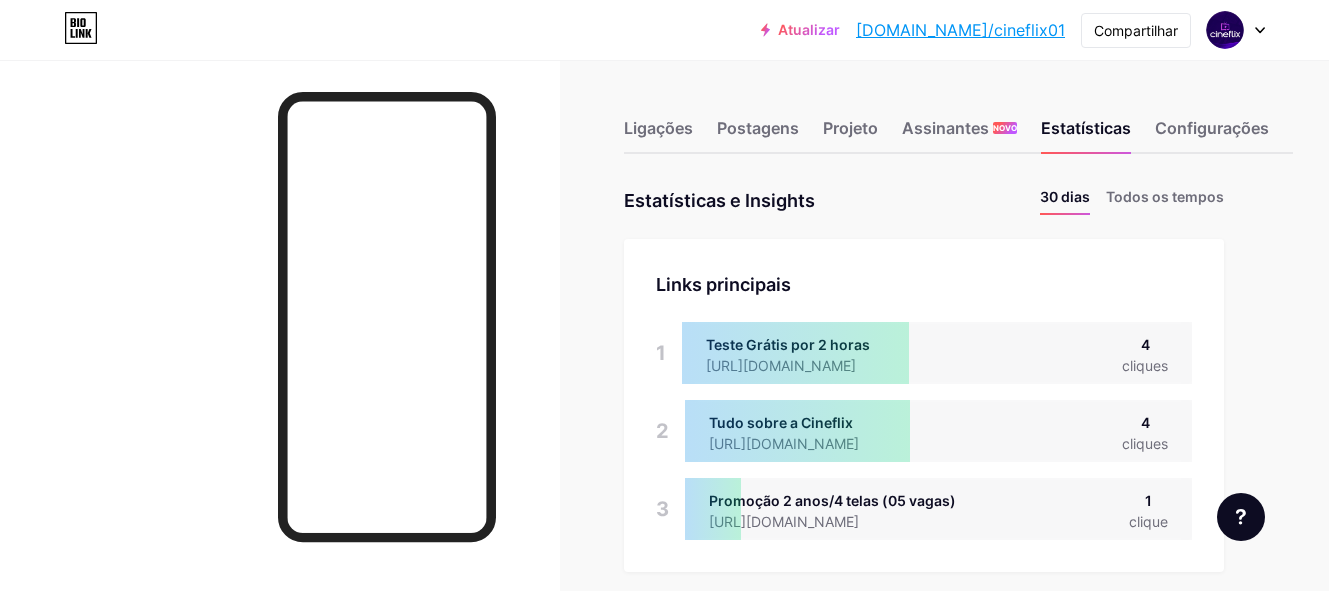 scroll, scrollTop: 999409, scrollLeft: 998671, axis: both 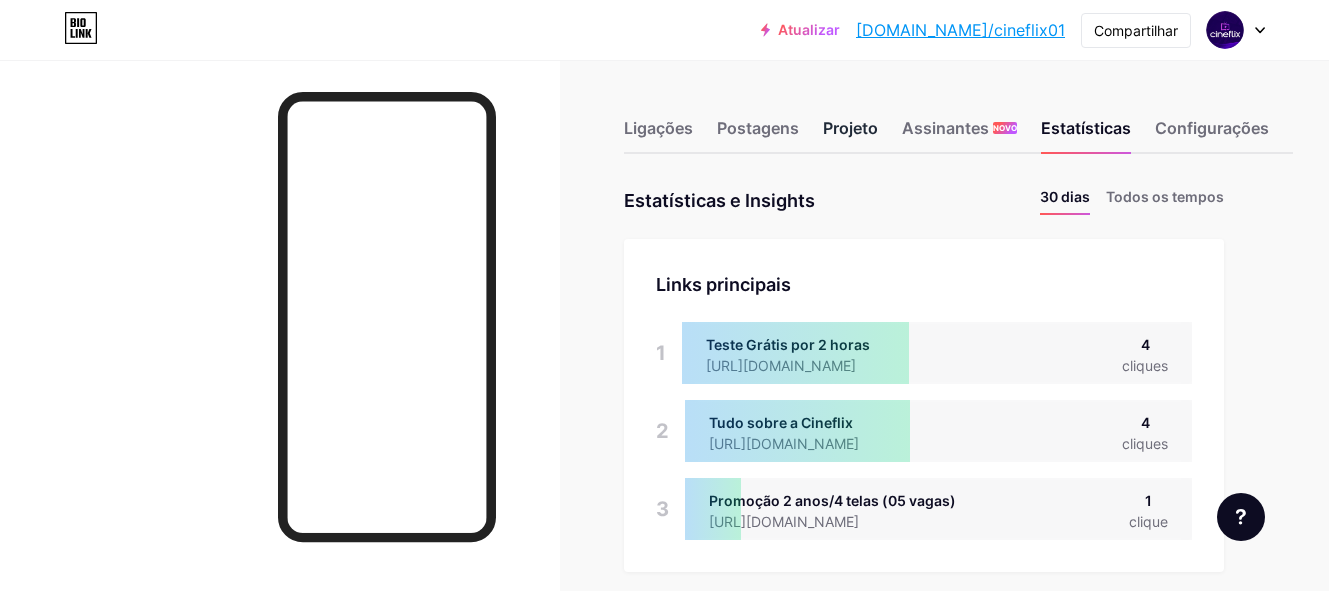 click on "Projeto" at bounding box center (850, 134) 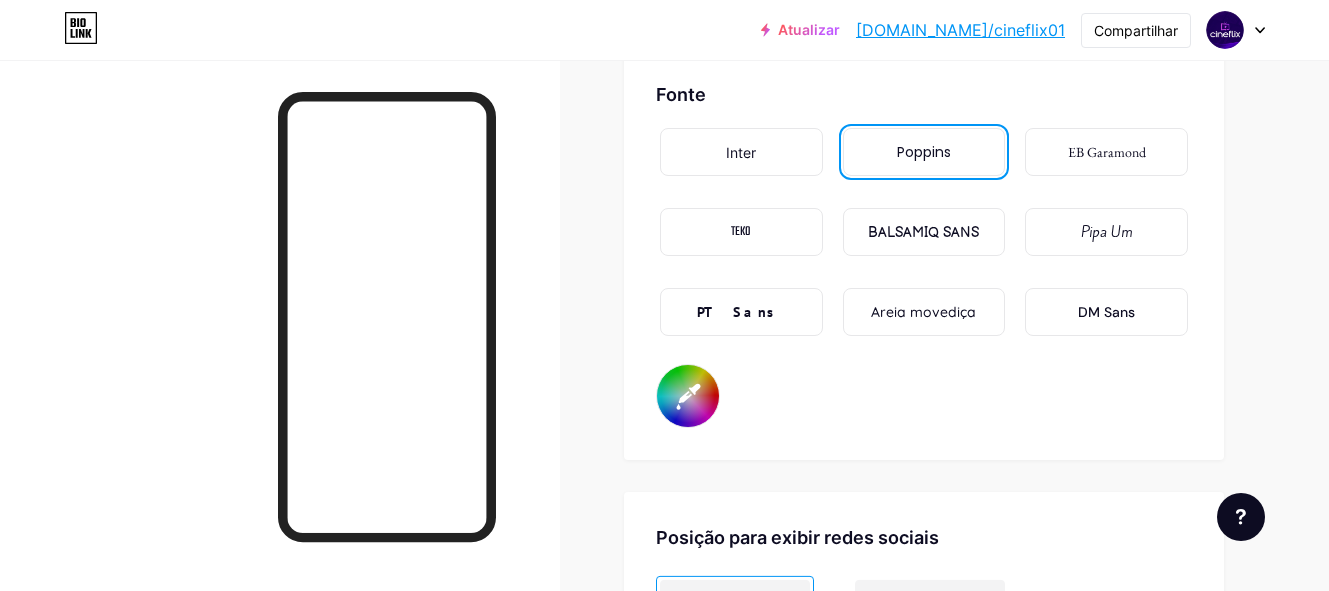 scroll, scrollTop: 3645, scrollLeft: 0, axis: vertical 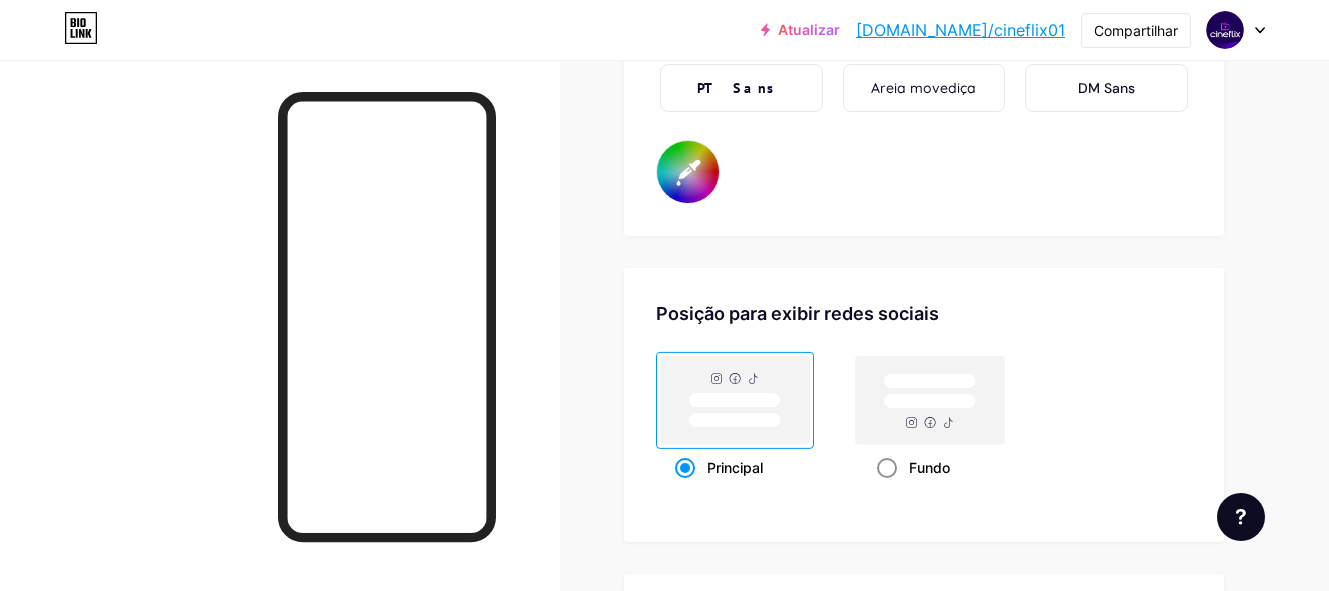 click 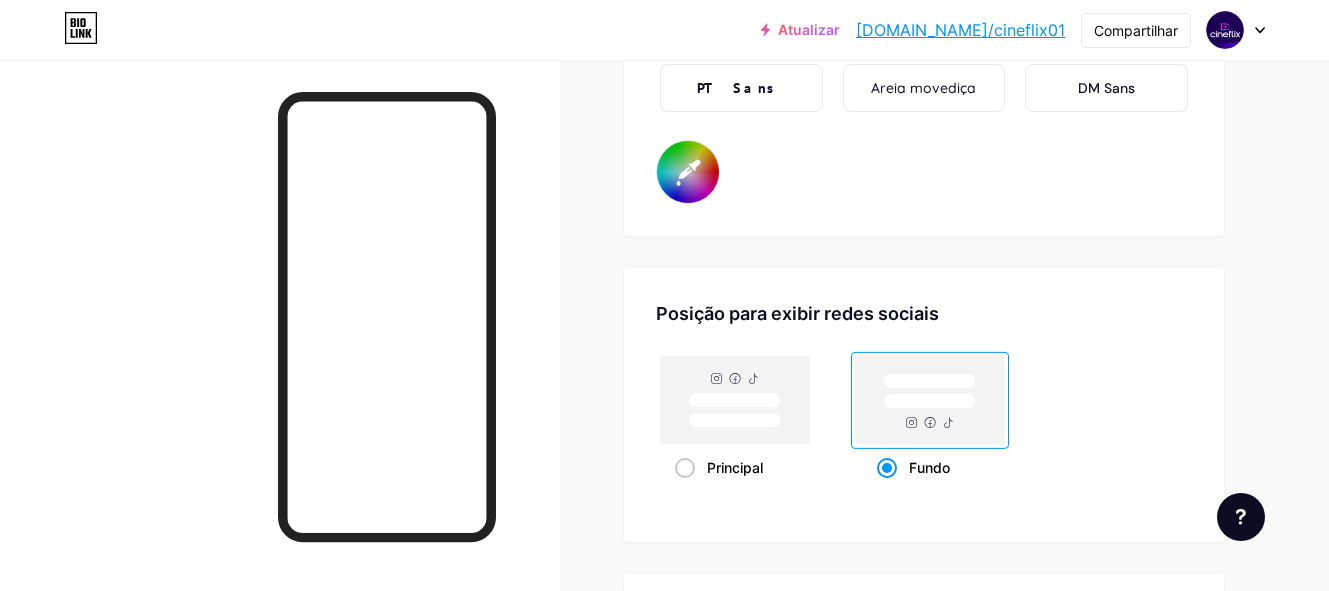 type on "#ffffff" 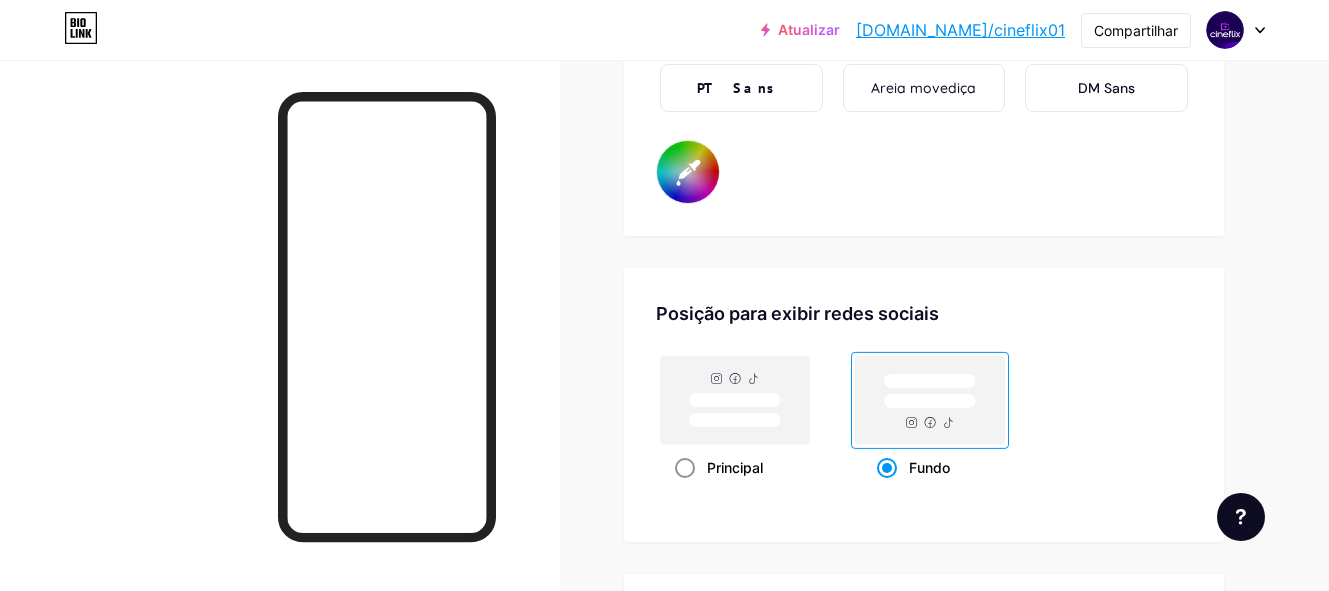click 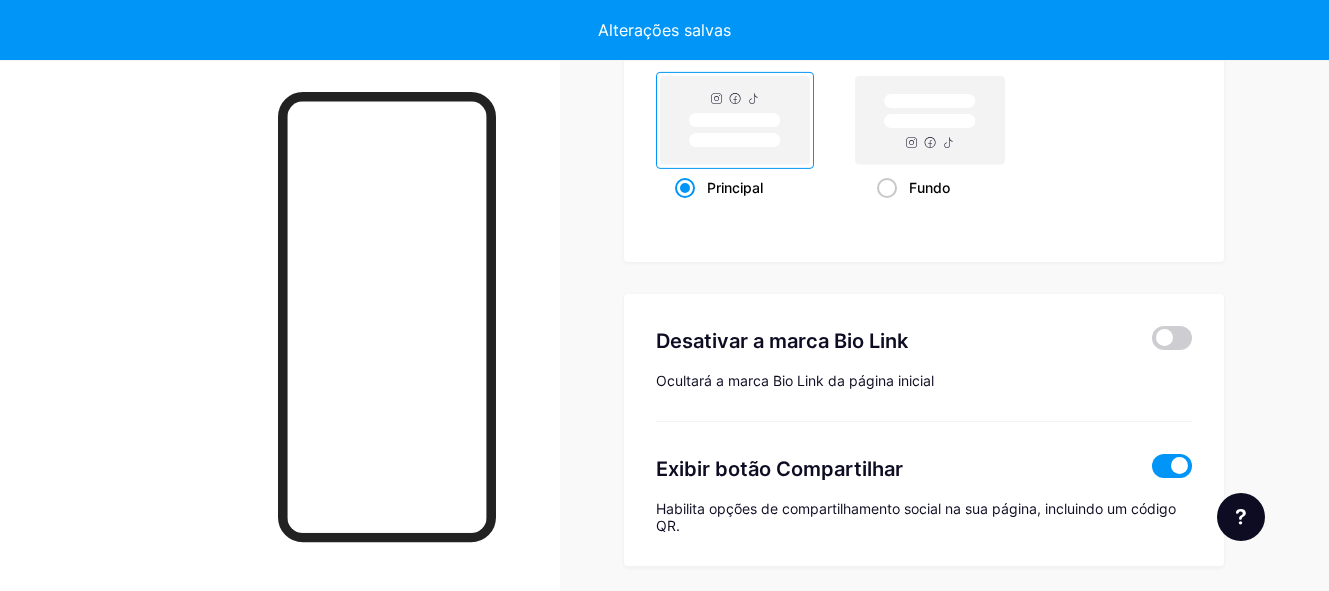 scroll, scrollTop: 4022, scrollLeft: 0, axis: vertical 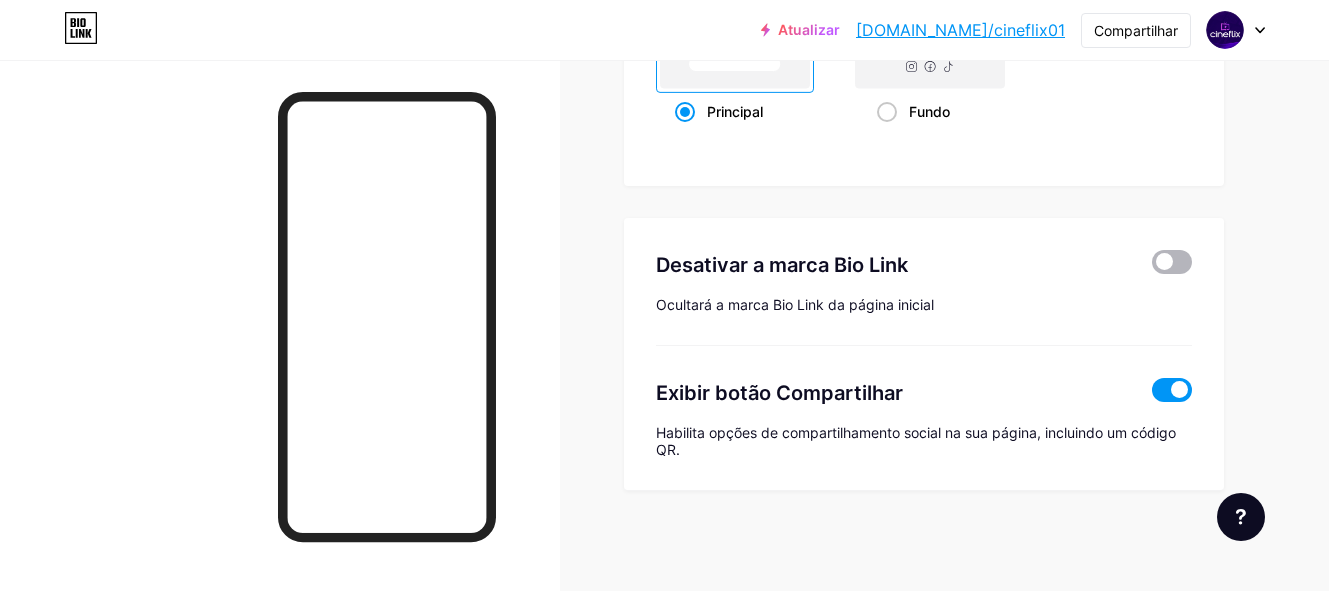 click at bounding box center [1172, 262] 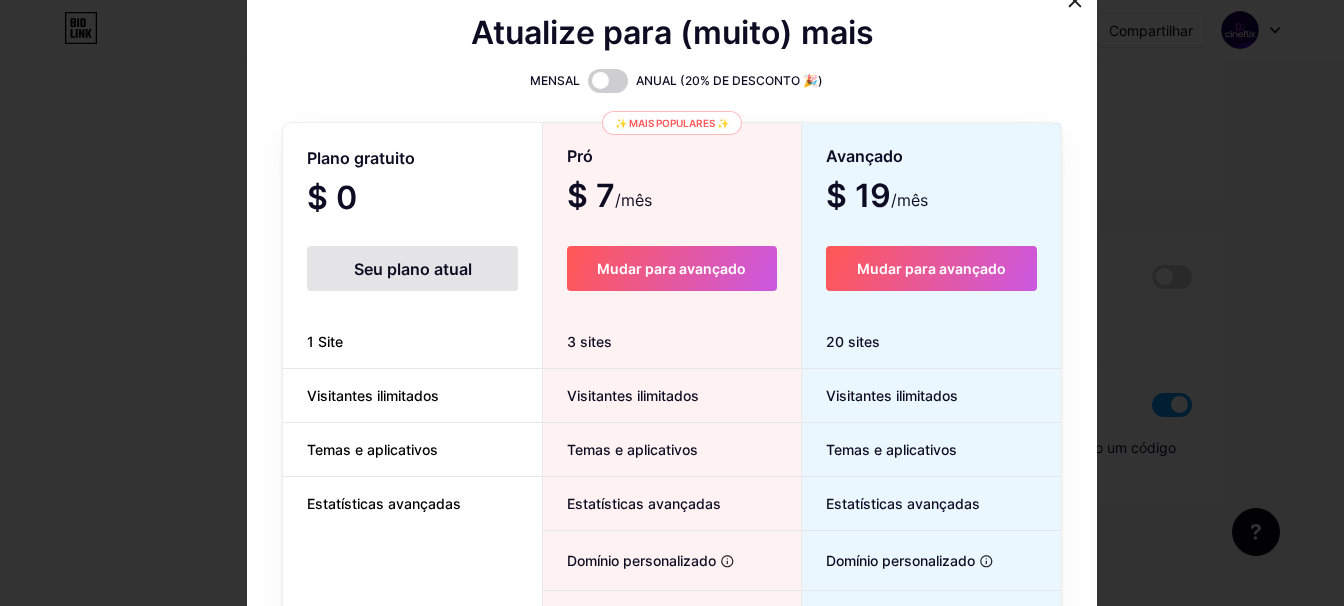 drag, startPoint x: 1073, startPoint y: 4, endPoint x: 1071, endPoint y: 28, distance: 24.083189 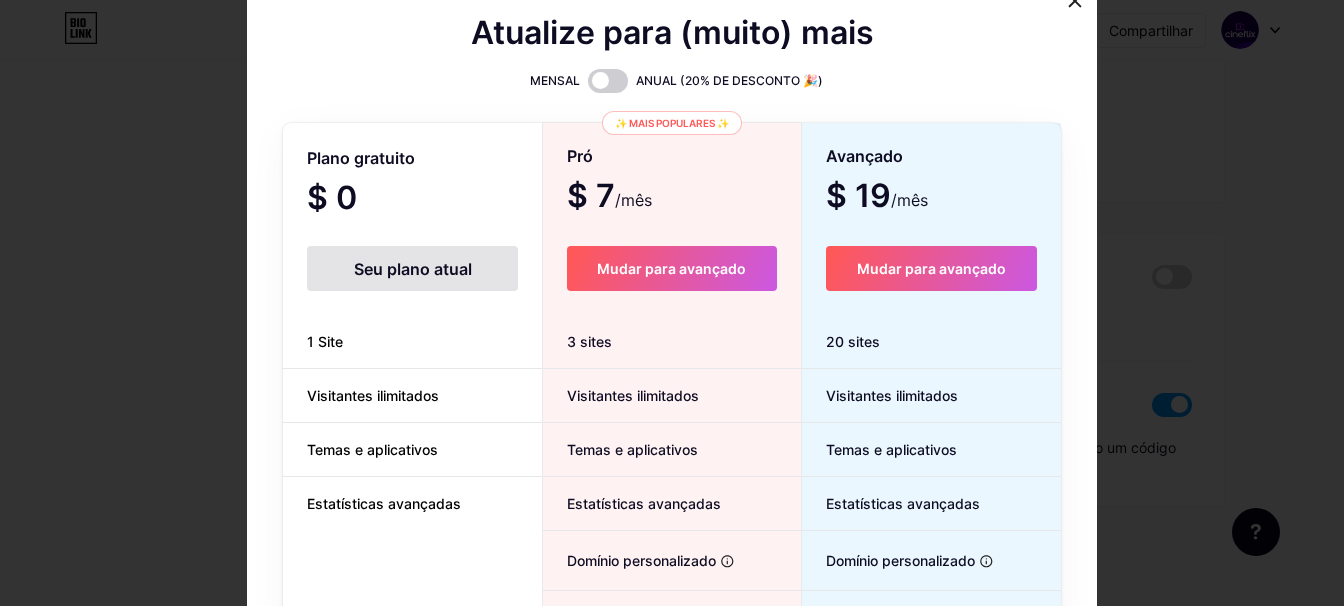 click on "Alterações salvas" at bounding box center [672, -25] 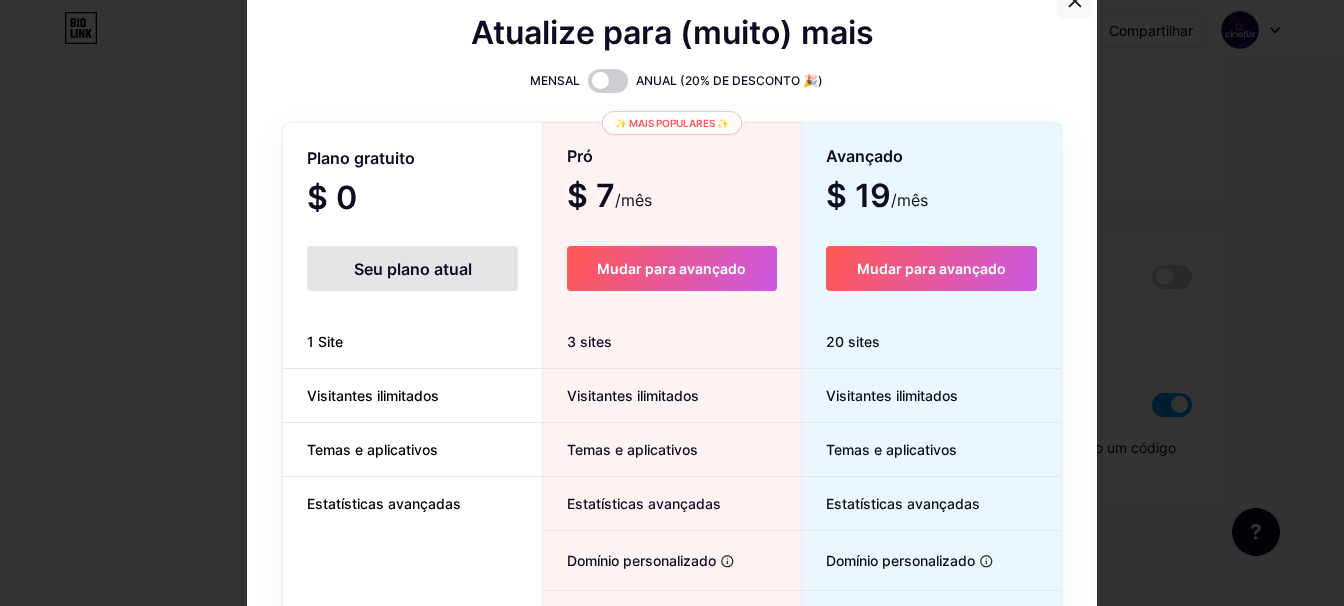 click 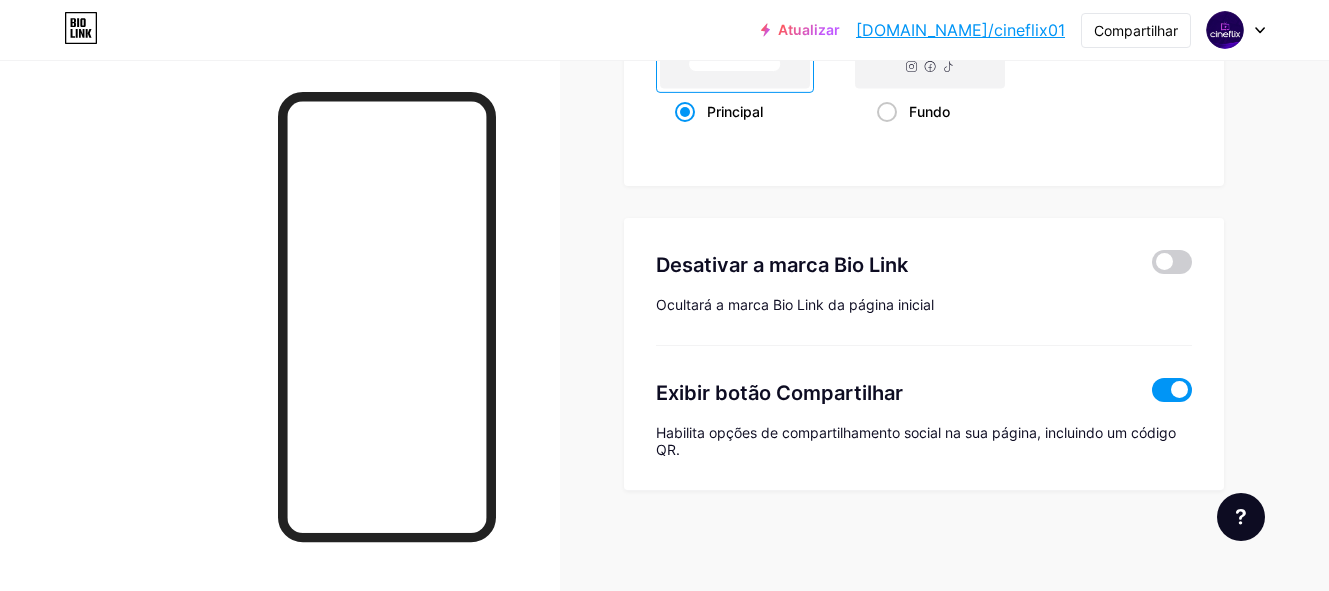 click at bounding box center (1172, 390) 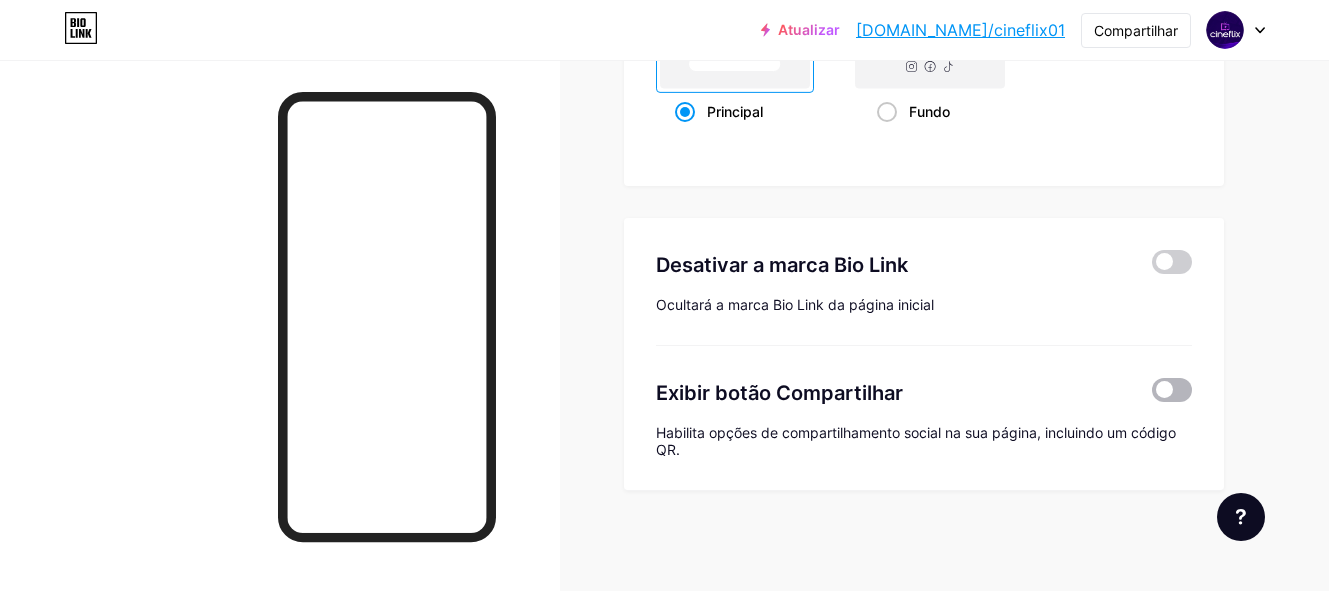 type on "#ffffff" 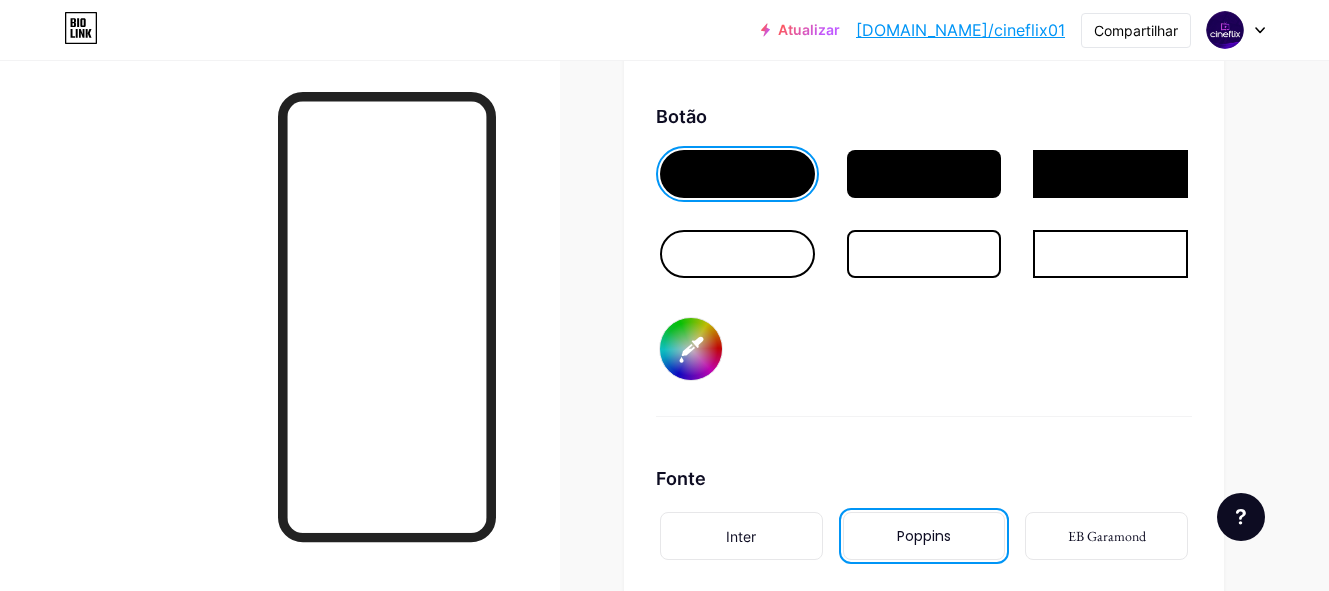 scroll, scrollTop: 2707, scrollLeft: 0, axis: vertical 